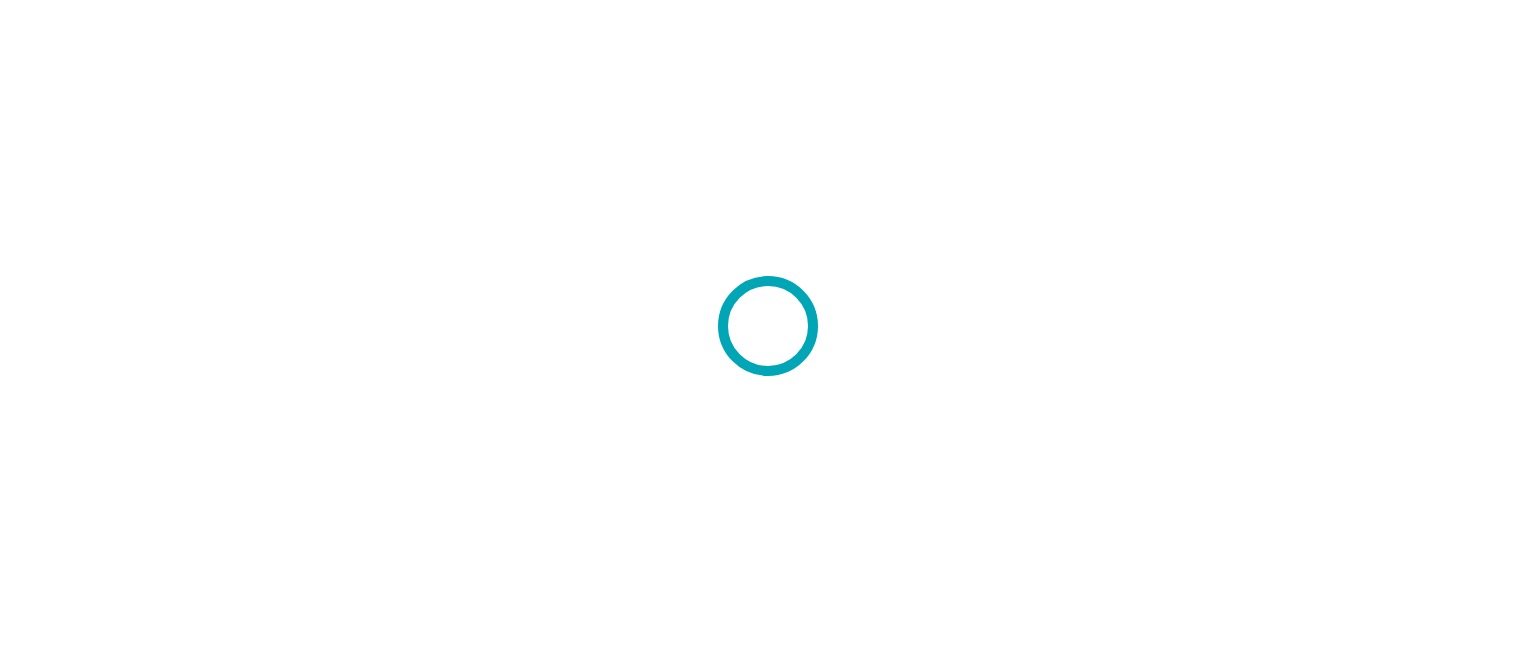 scroll, scrollTop: 0, scrollLeft: 0, axis: both 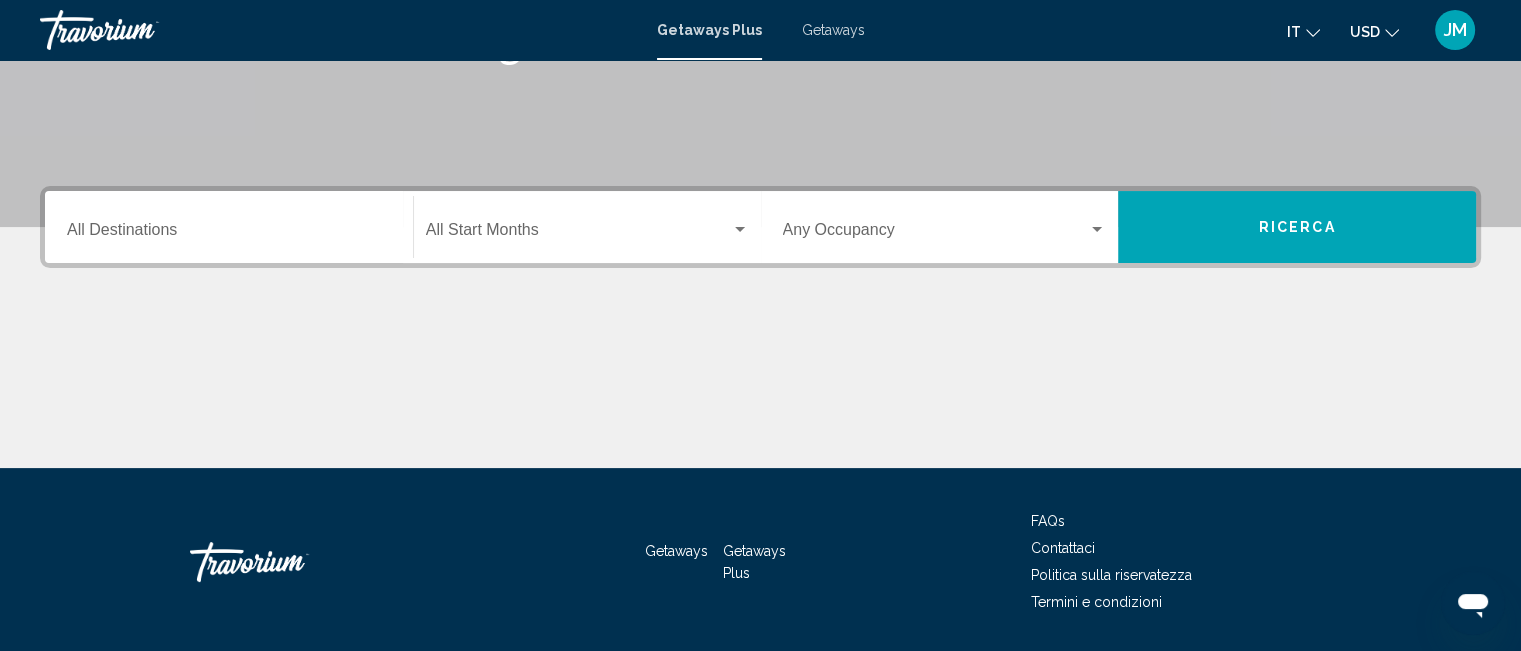 click on "Destination All Destinations" at bounding box center [229, 227] 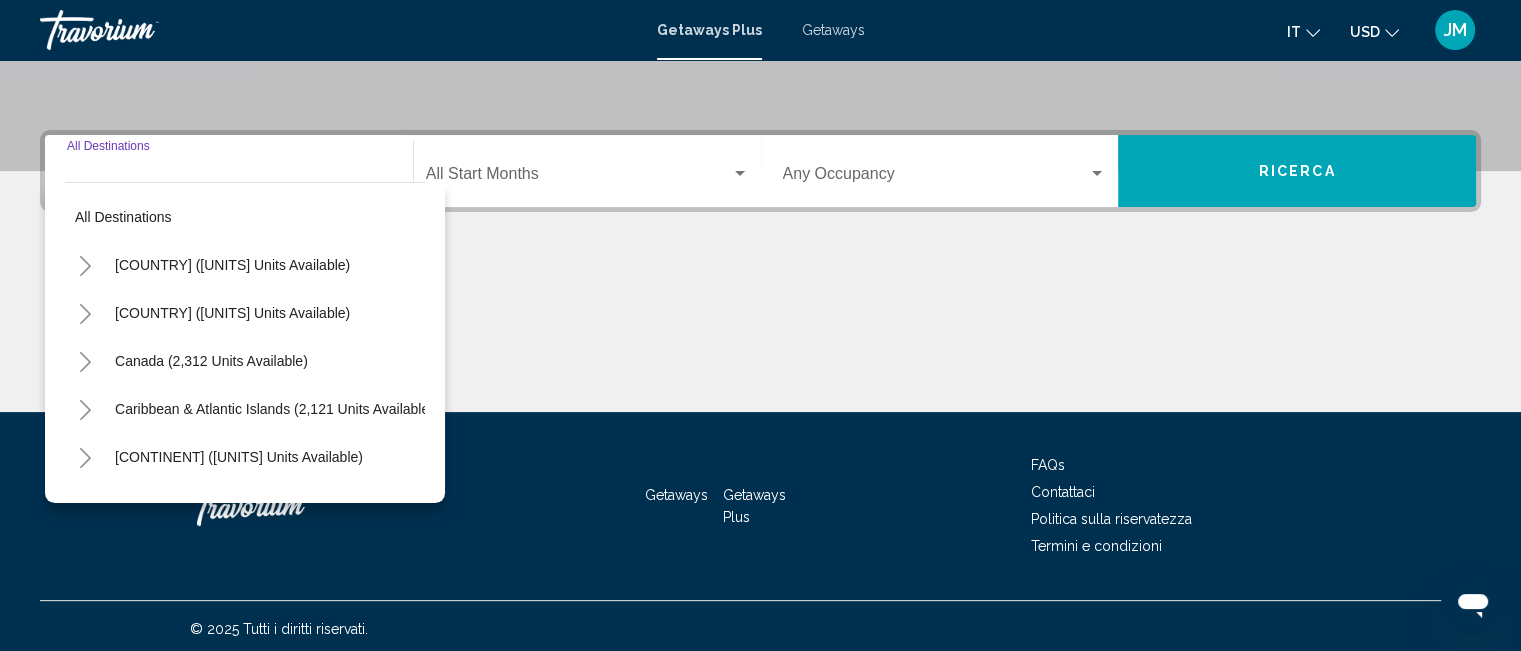 scroll, scrollTop: 434, scrollLeft: 0, axis: vertical 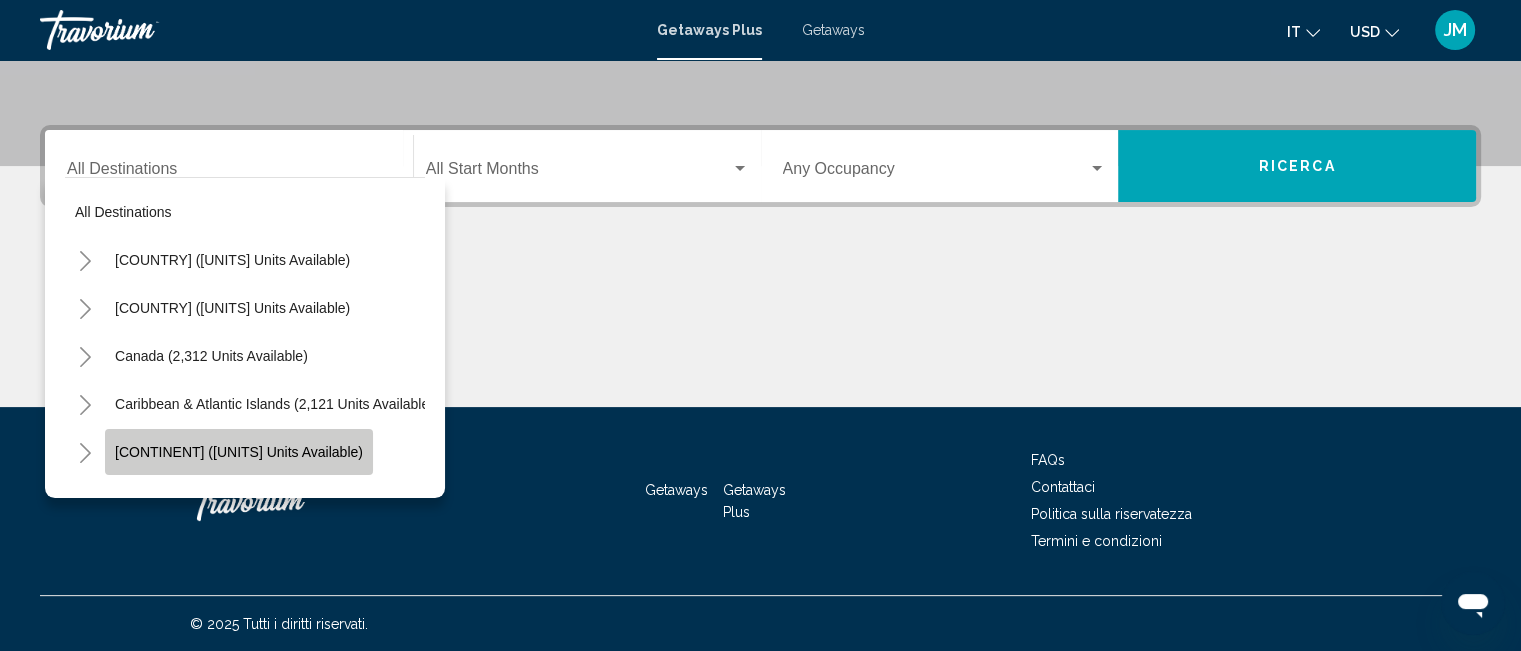 click on "[CONTINENT] ([UNITS] units available)" at bounding box center (239, 452) 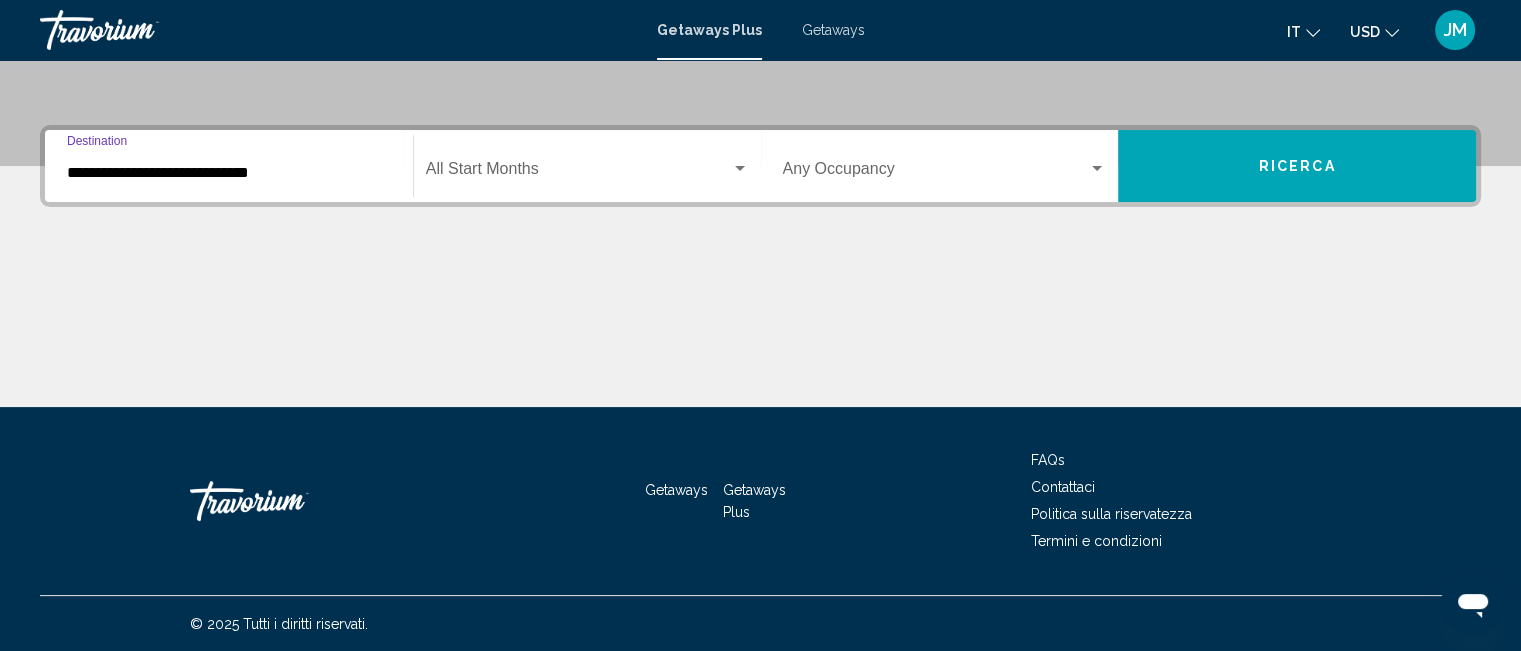 click on "Getaways Getaways Plus FAQs Contattaci Politica sulla riservatezza Termini e condizioni" at bounding box center (760, 501) 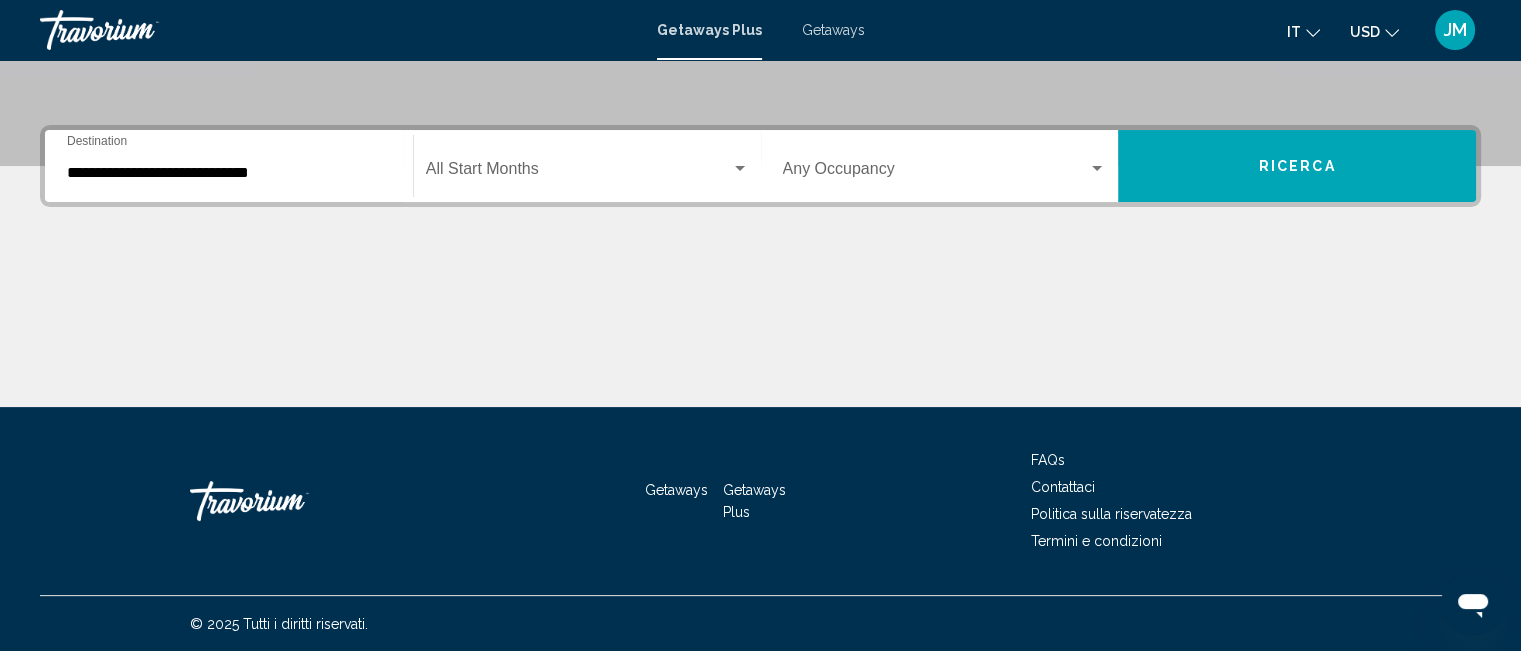 click at bounding box center [740, 168] 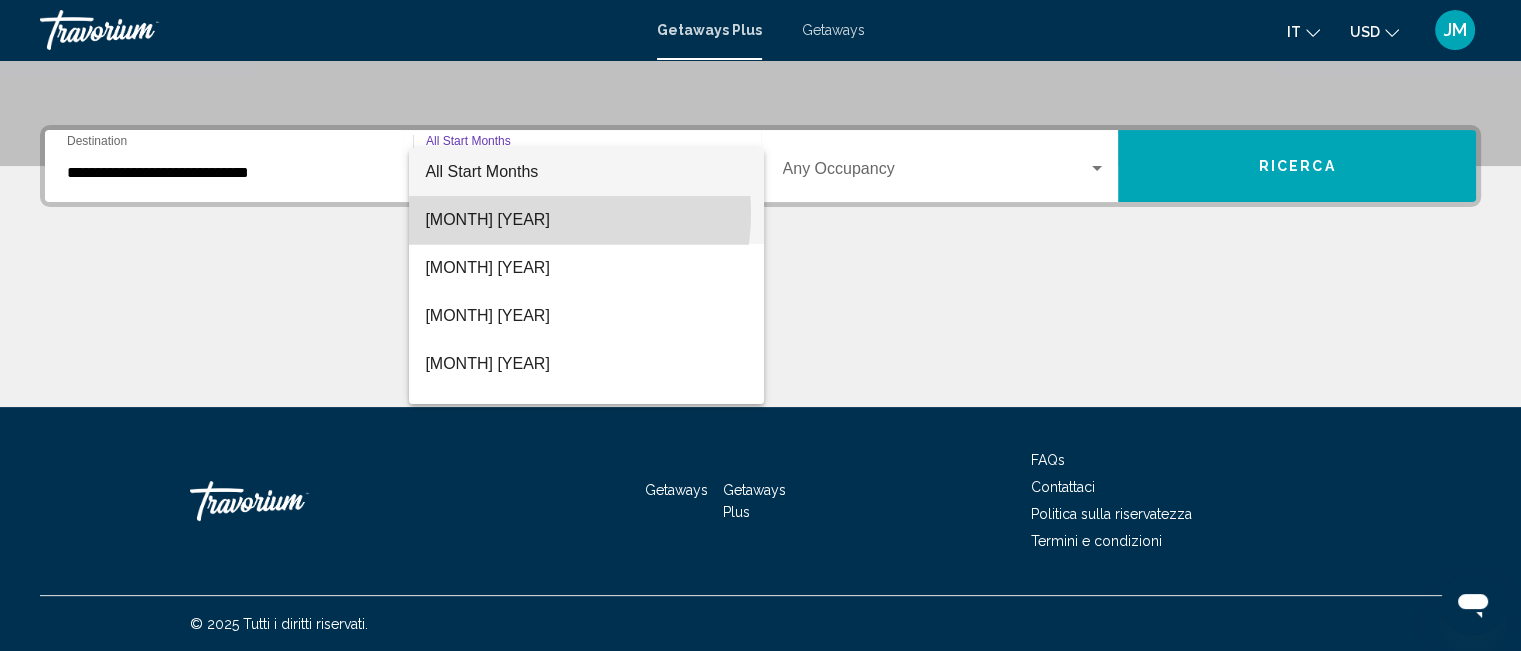 click on "[MONTH] [YEAR]" at bounding box center (586, 220) 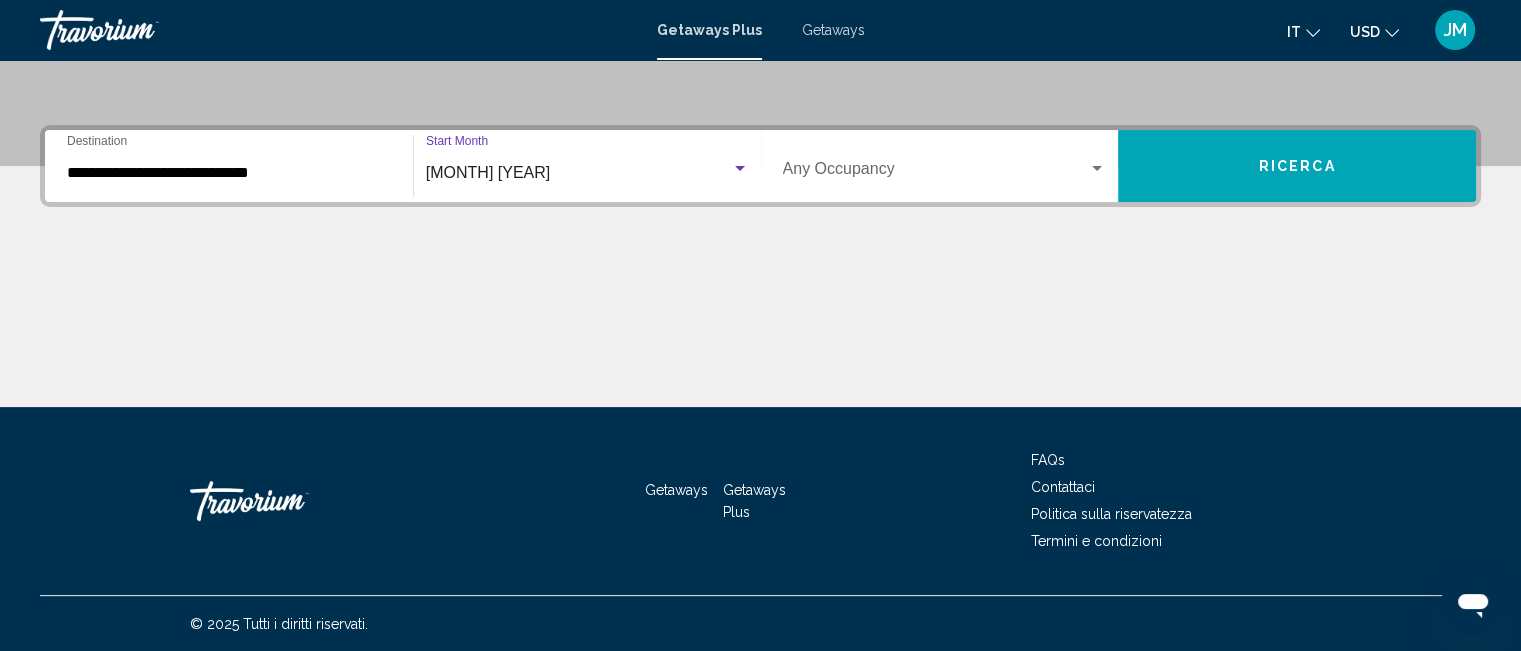 click at bounding box center (1097, 169) 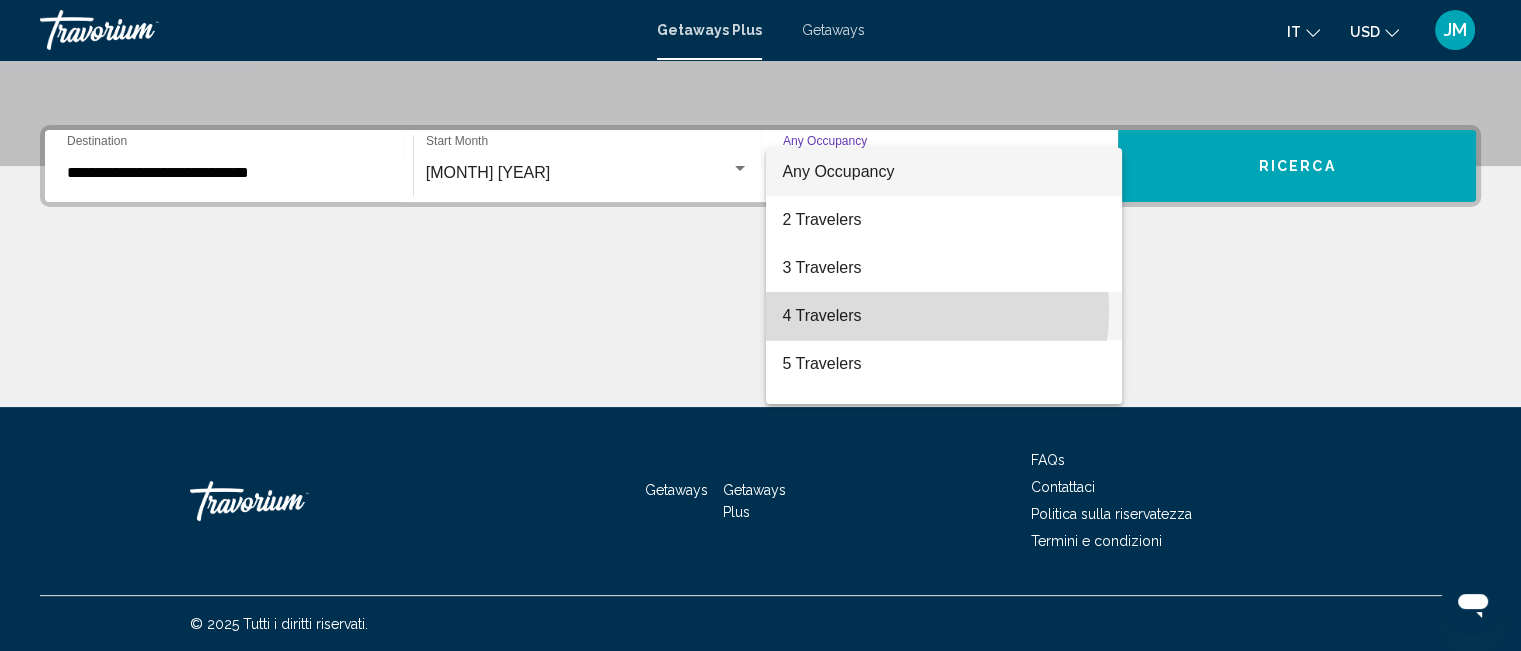 click on "4 Travelers" at bounding box center (944, 316) 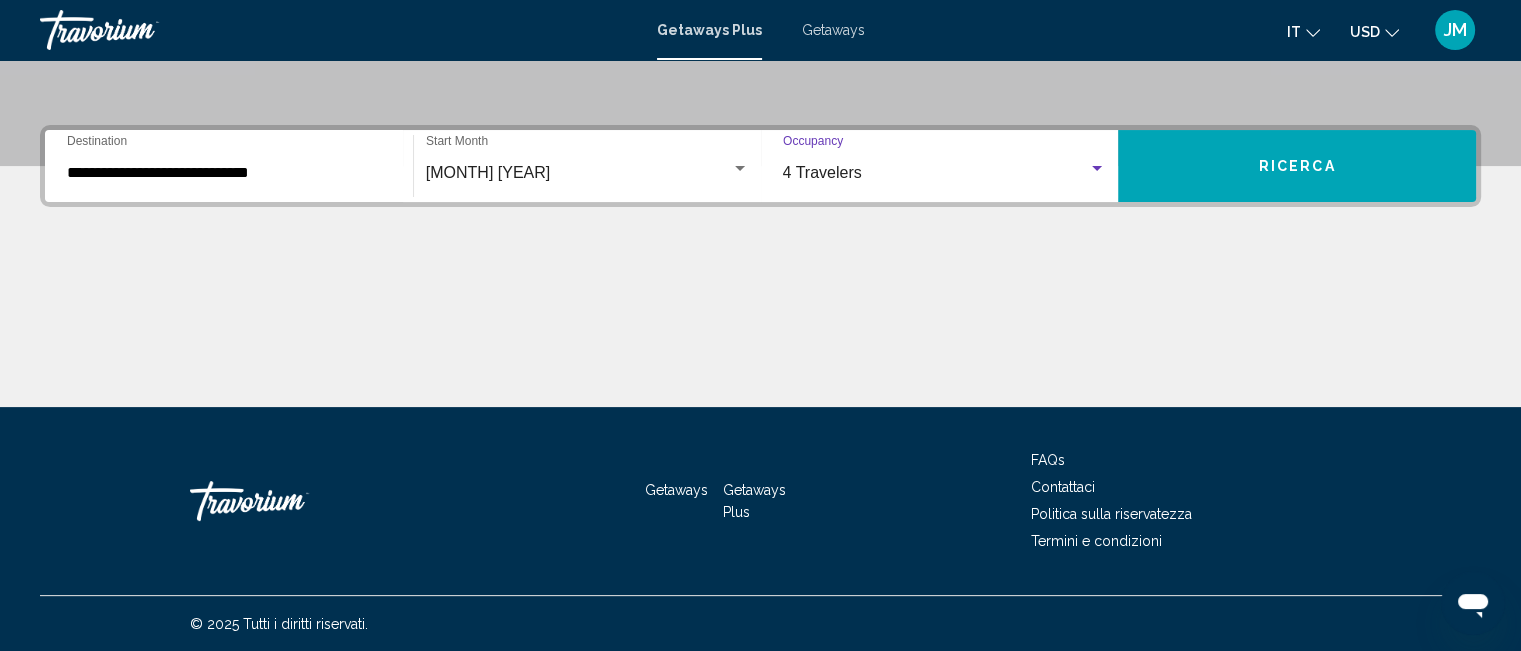 click on "Ricerca" at bounding box center (1297, 166) 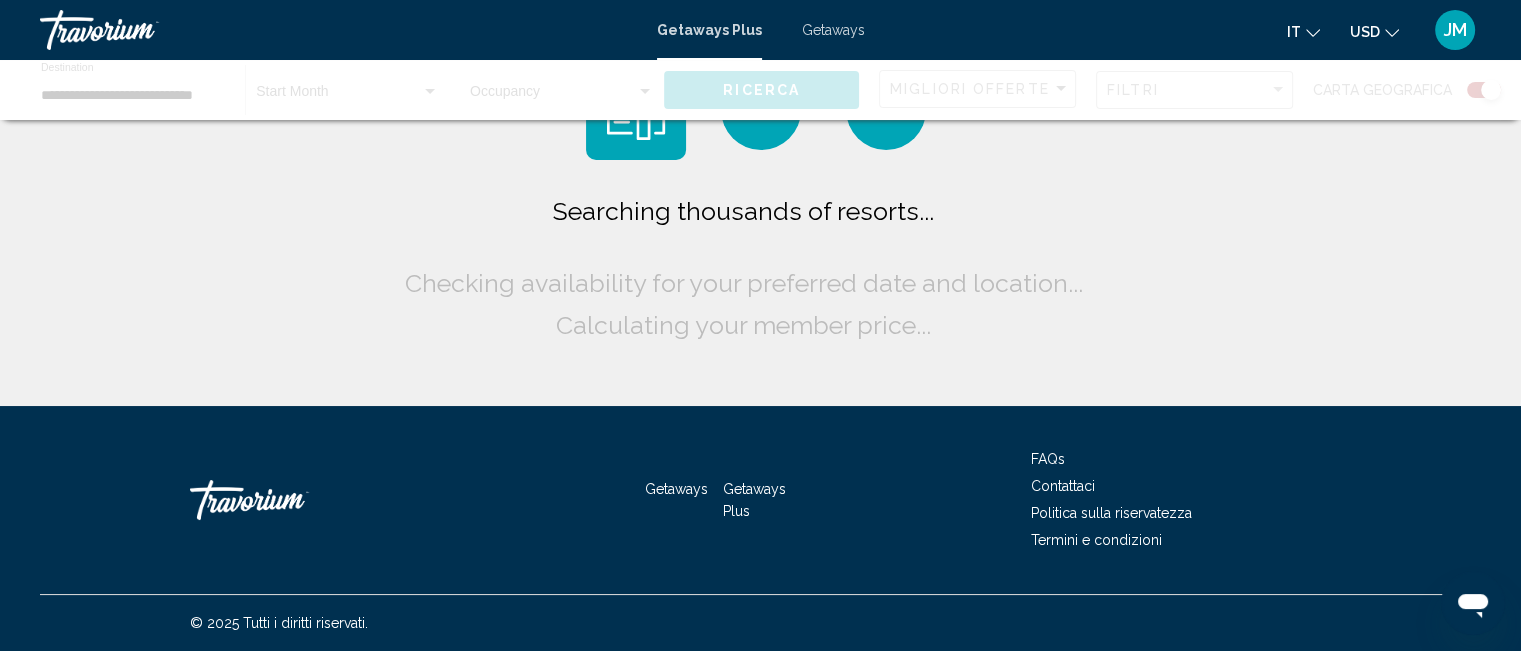 scroll, scrollTop: 0, scrollLeft: 0, axis: both 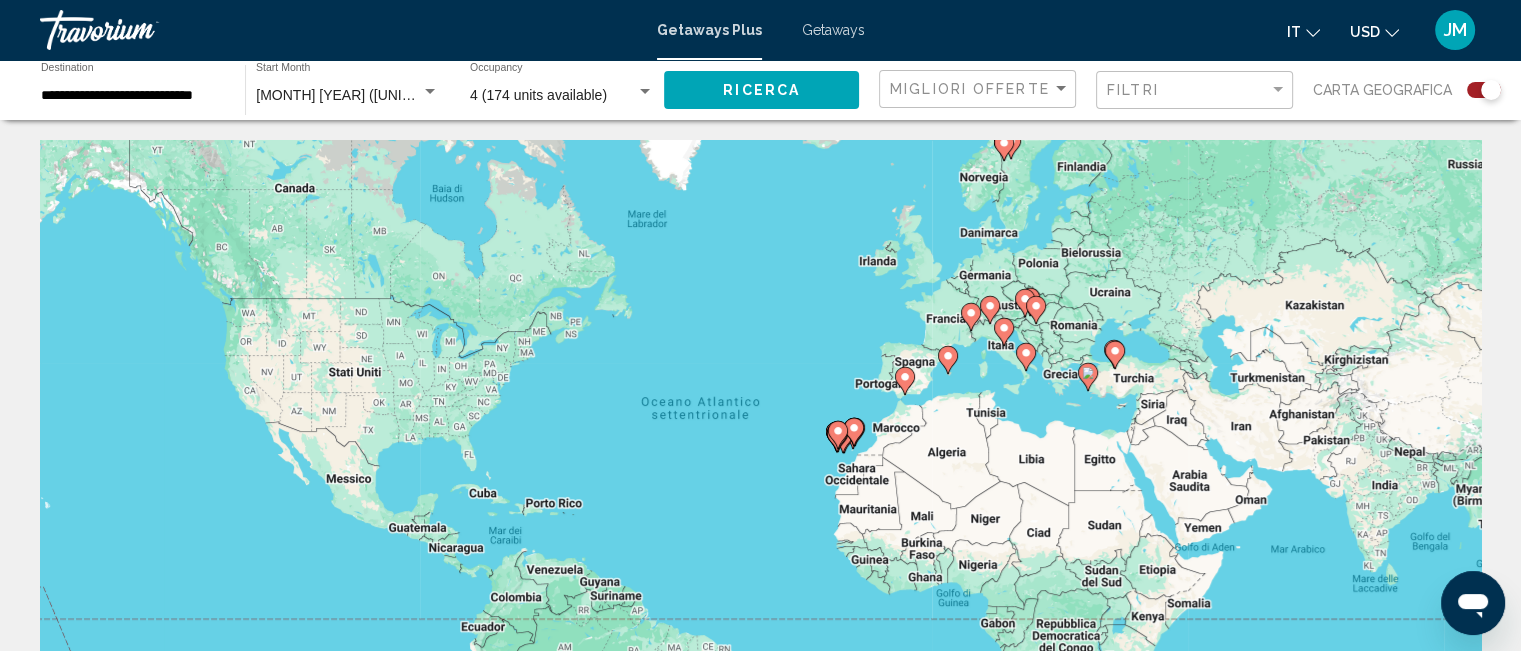 click on "Per navigare, premi i tasti Freccia. Per attivare il trascinamento con la tastiera, premi Alt + Invio. Nello stato di trascinamento con la tastiera, utilizza i tasti Freccia per spostare l'indicatore. Per completare il trascinamento, premi il tasto Invio. Per annullare, premi Esc." at bounding box center (760, 440) 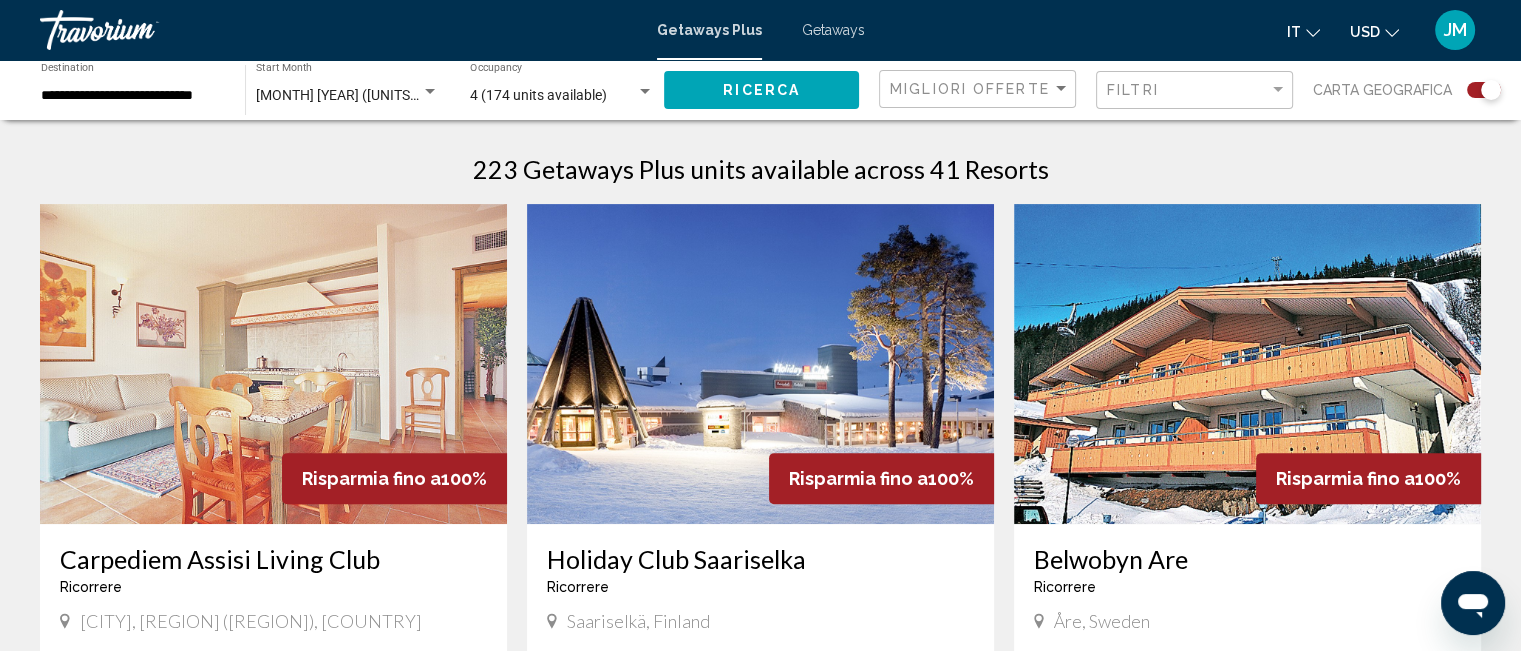 scroll, scrollTop: 732, scrollLeft: 0, axis: vertical 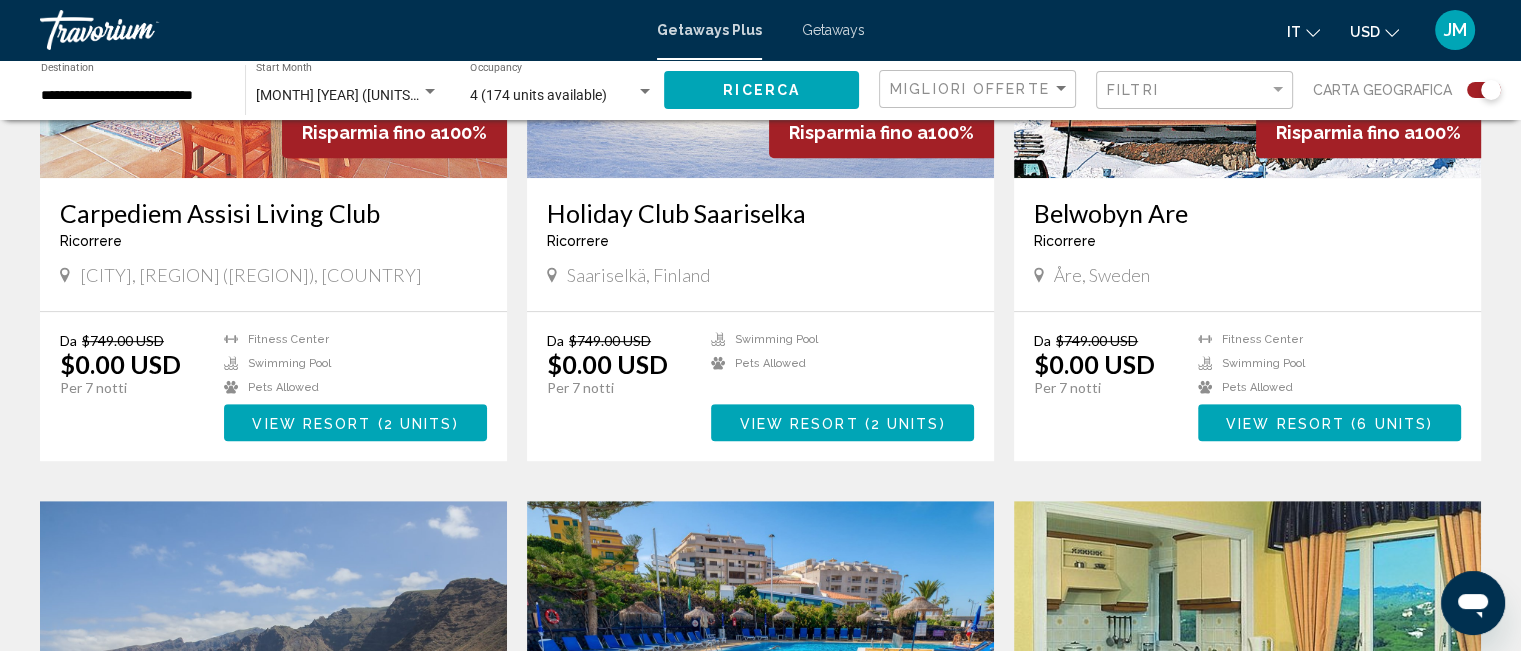 click on "[CITY], [REGION] ([REGION]), [COUNTRY]" at bounding box center (273, 275) 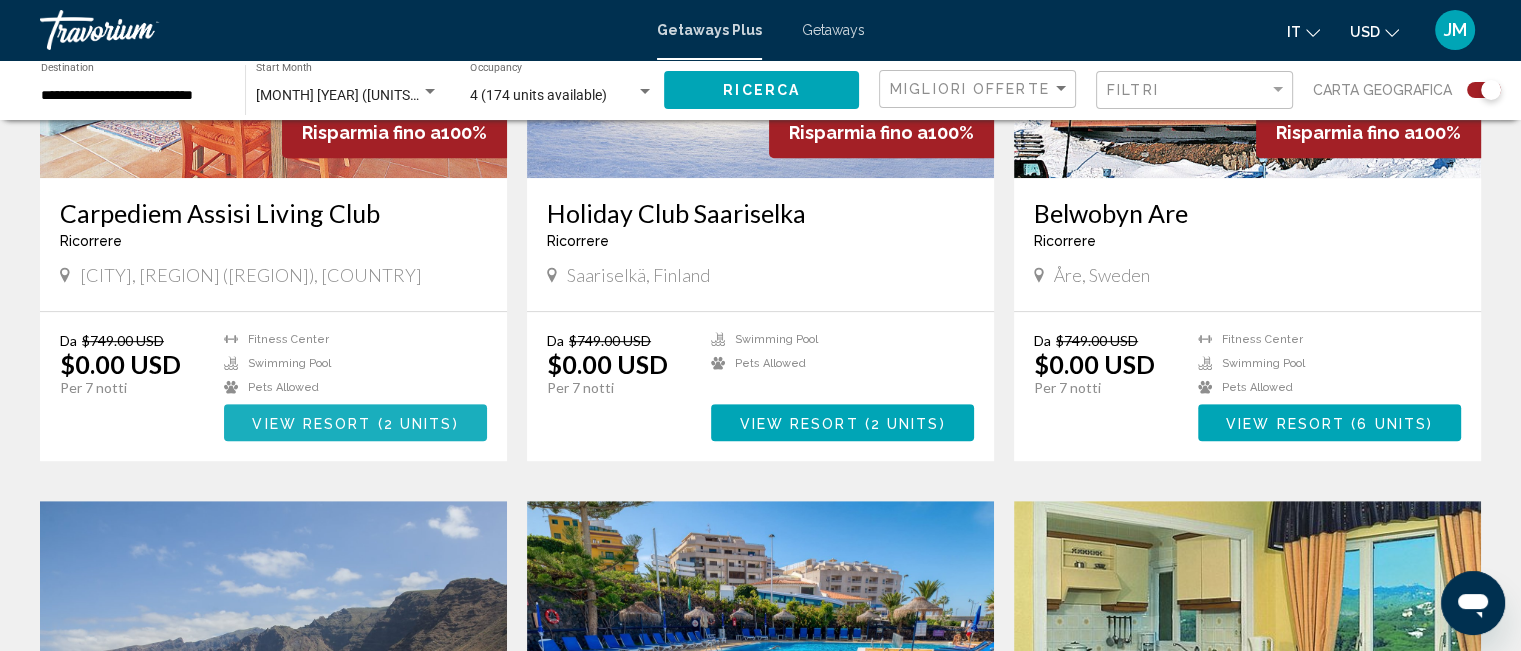click on "View Resort    ( 2 units )" at bounding box center [355, 422] 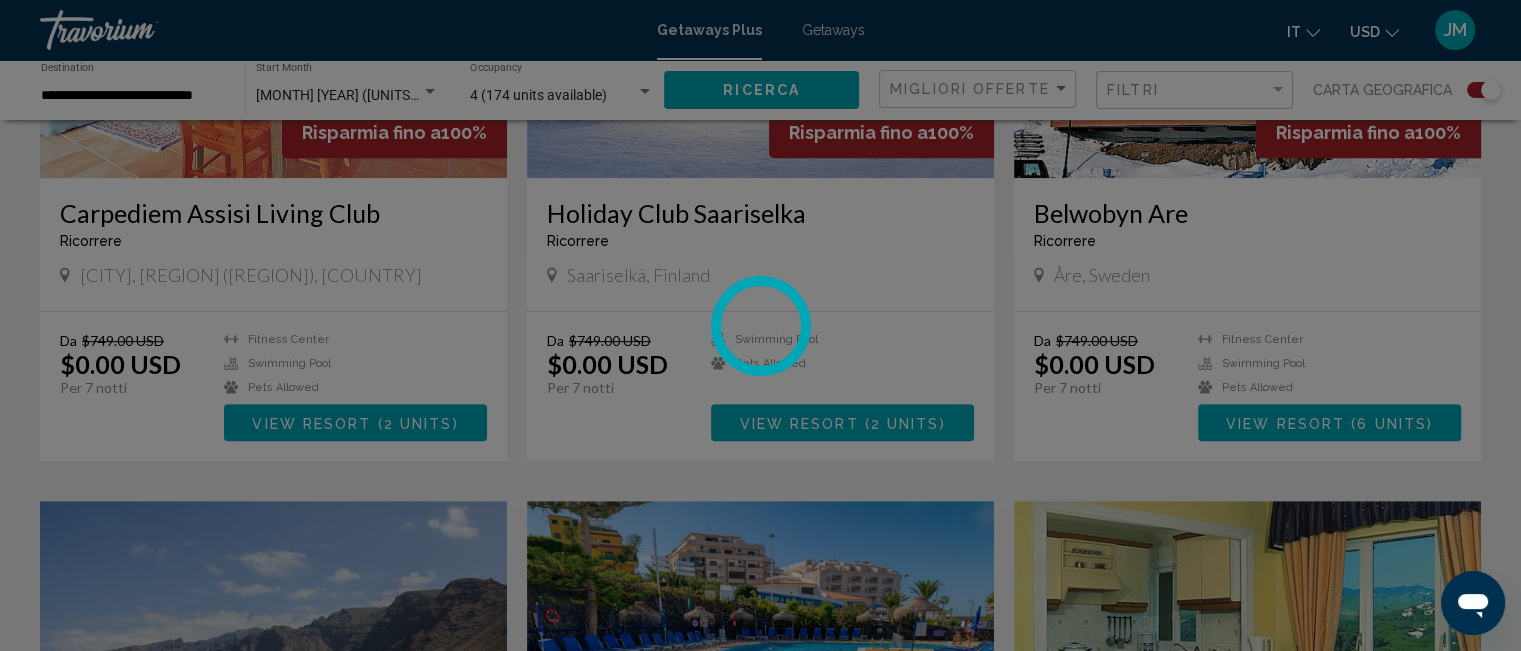 scroll, scrollTop: 34, scrollLeft: 0, axis: vertical 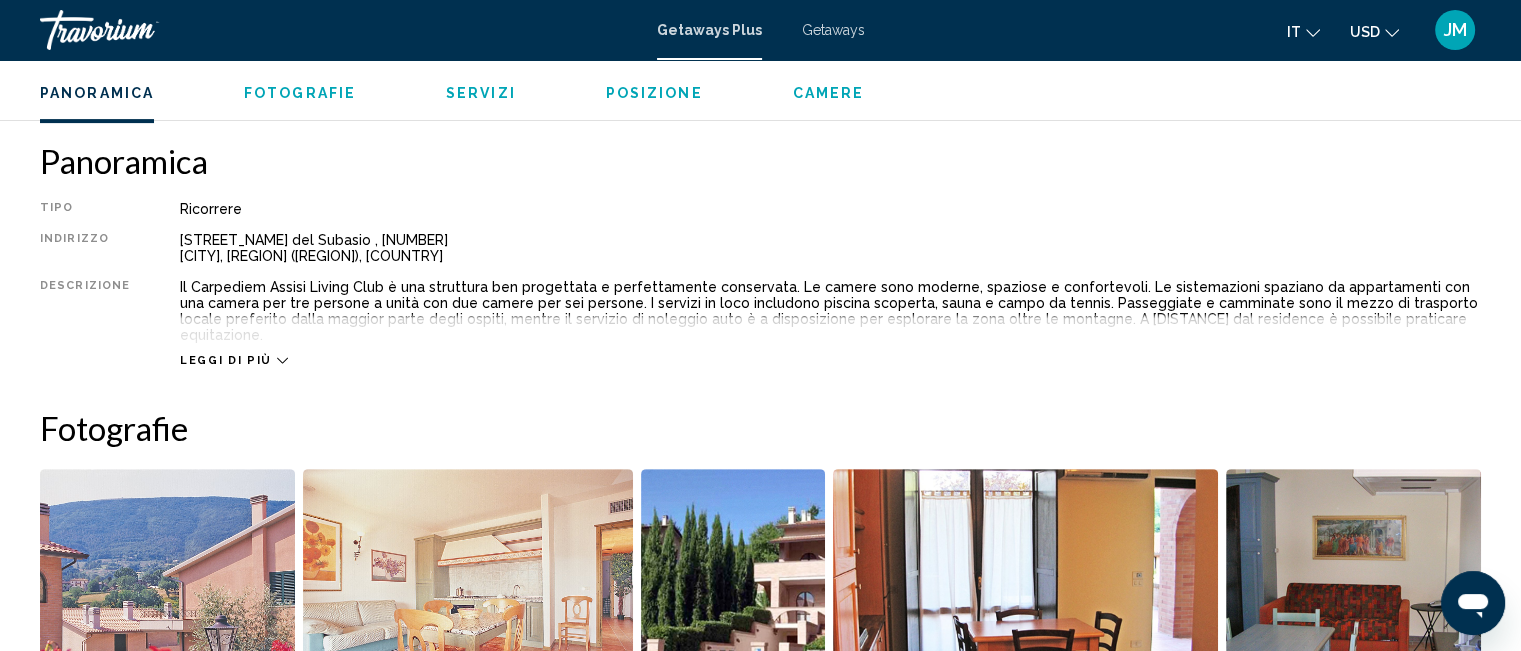 click on "Leggi di più" at bounding box center [234, 360] 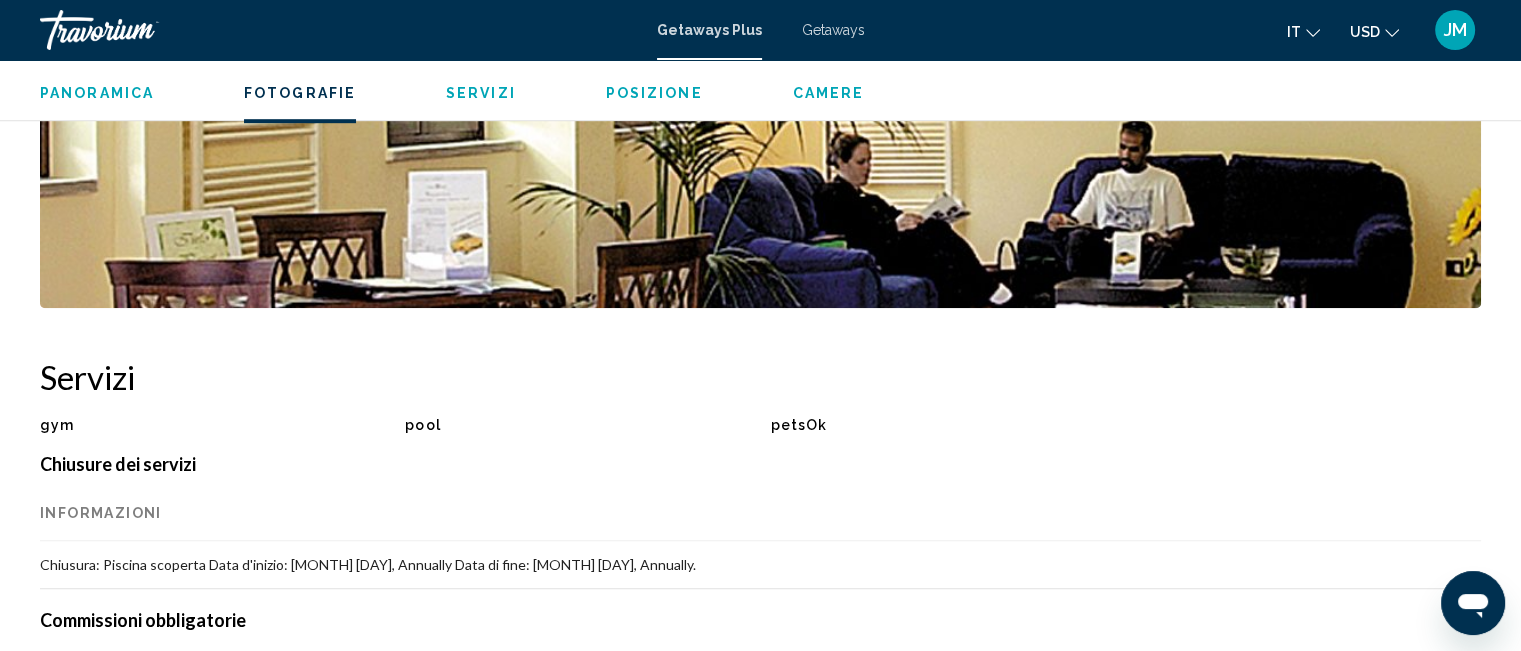 scroll, scrollTop: 1393, scrollLeft: 0, axis: vertical 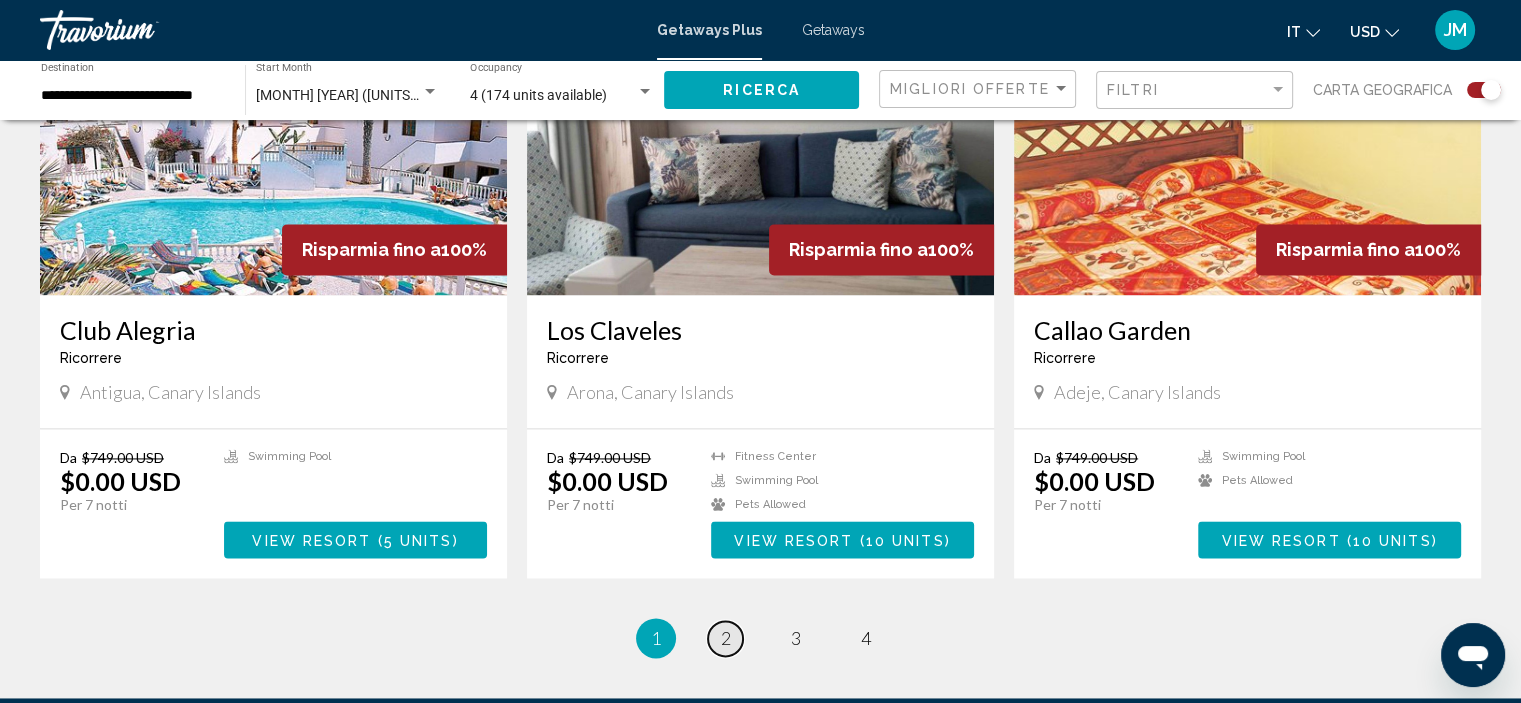 click on "2" at bounding box center [726, 638] 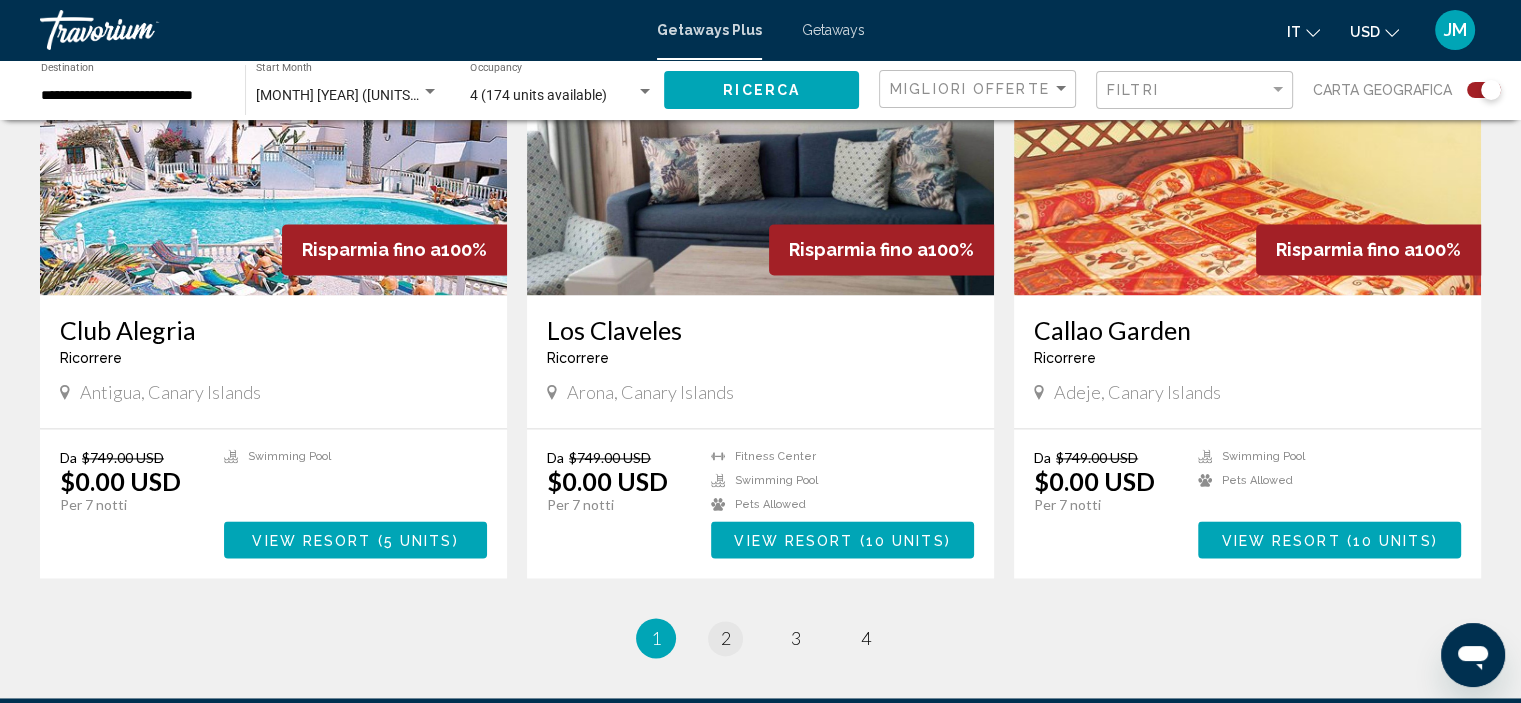 scroll, scrollTop: 0, scrollLeft: 0, axis: both 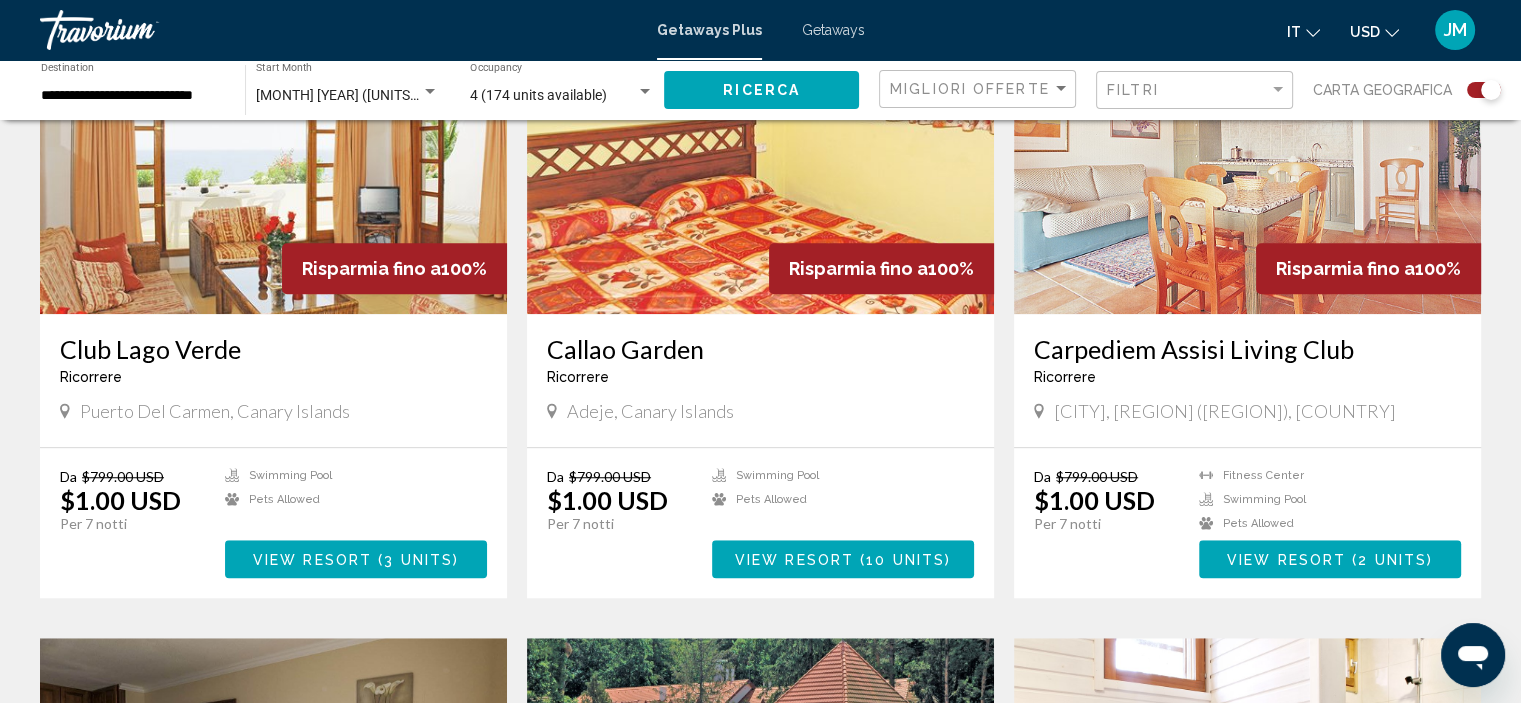 click on "View Resort    ( 2 units )" at bounding box center [1330, 558] 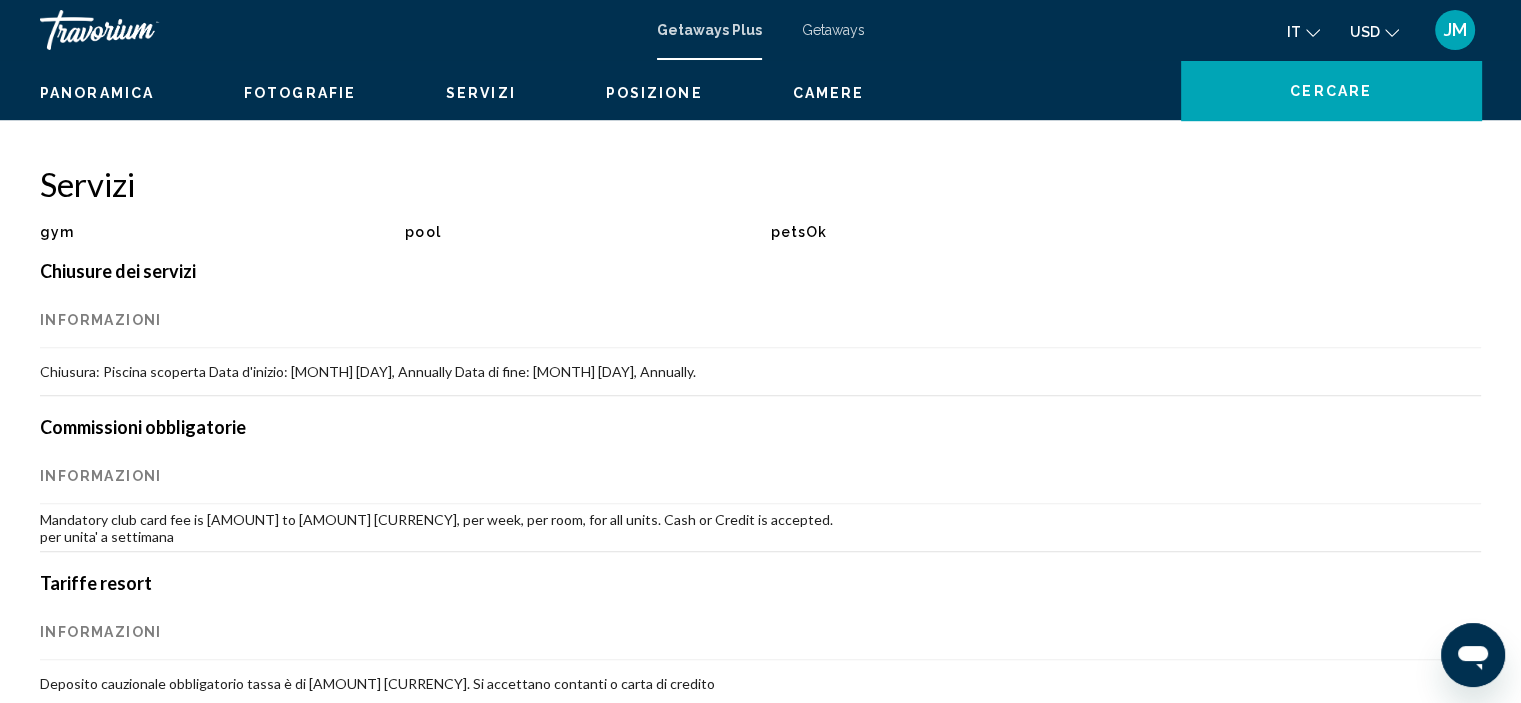 scroll, scrollTop: 8, scrollLeft: 0, axis: vertical 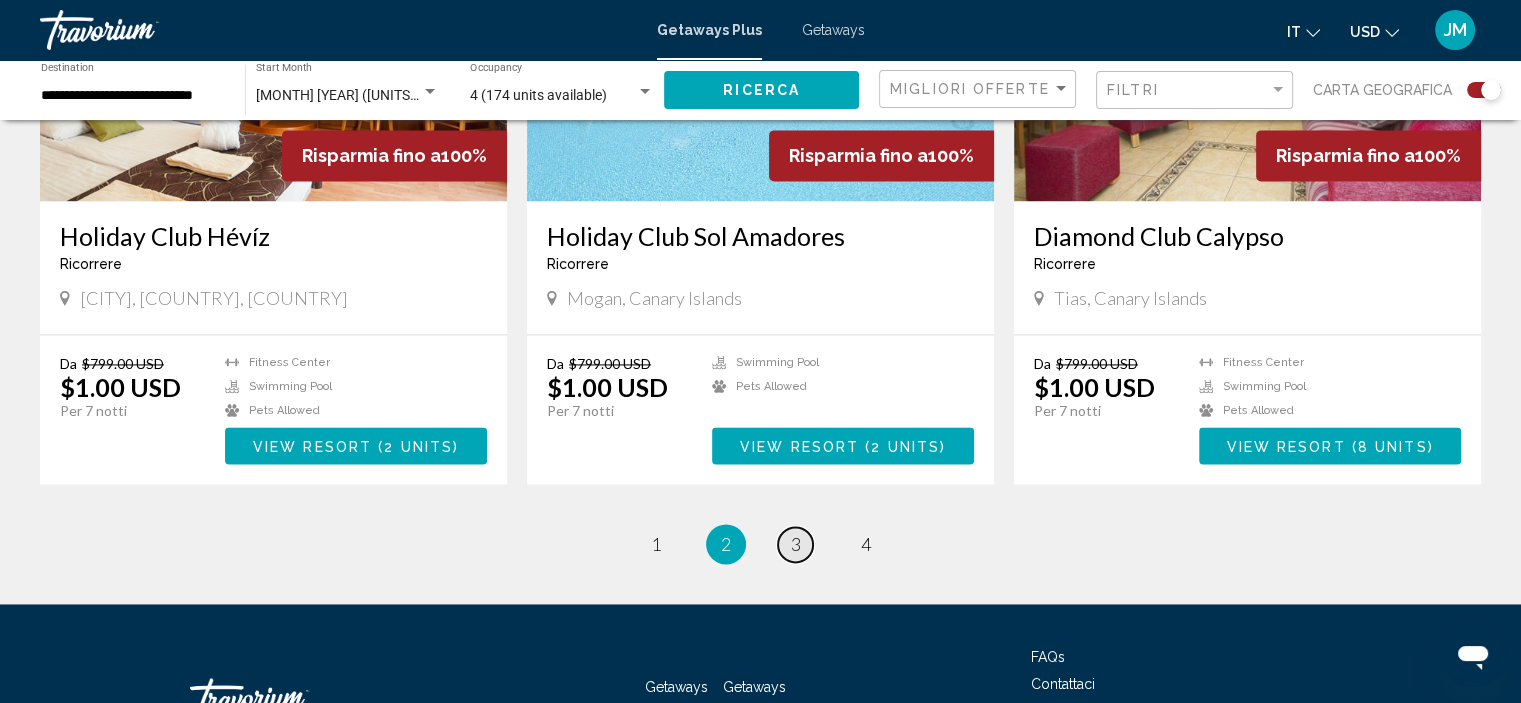click on "3" at bounding box center [656, 544] 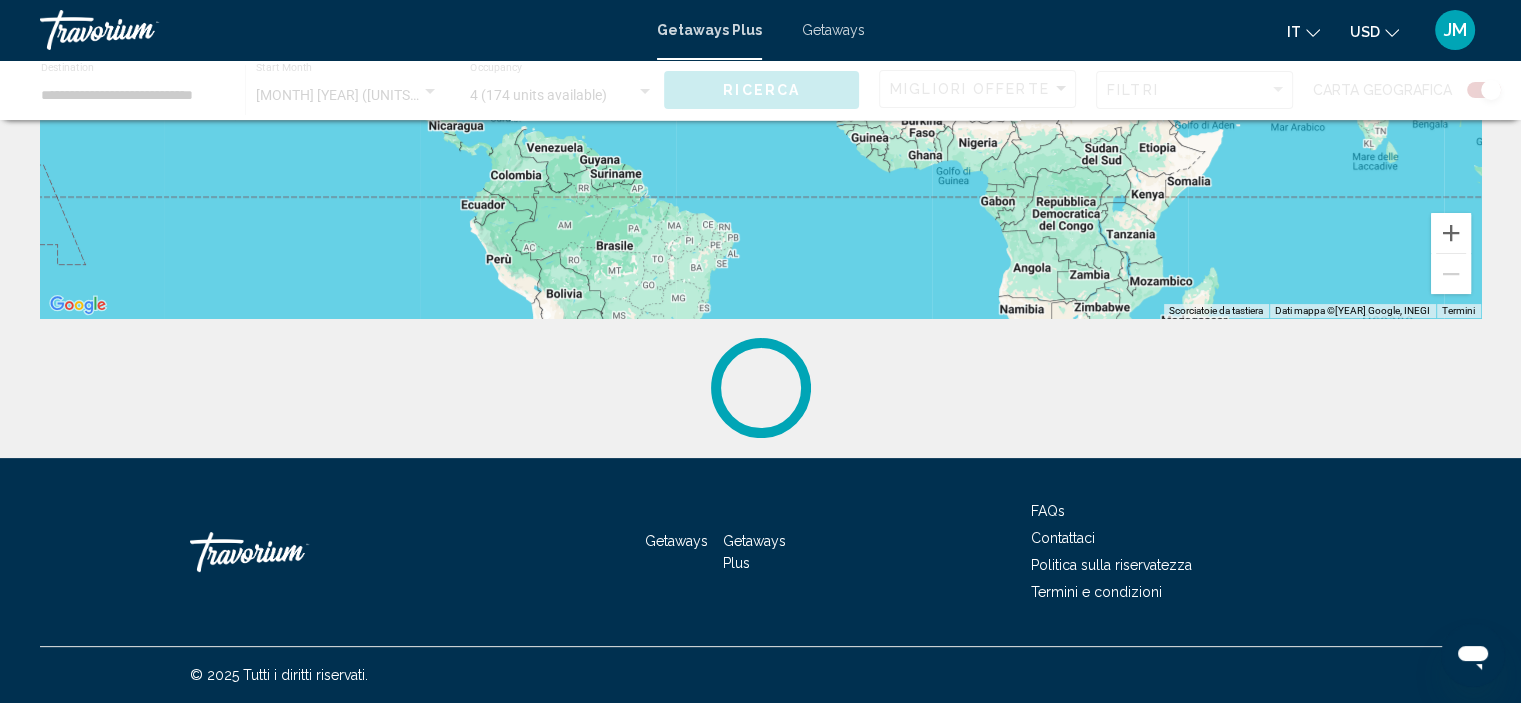 scroll, scrollTop: 0, scrollLeft: 0, axis: both 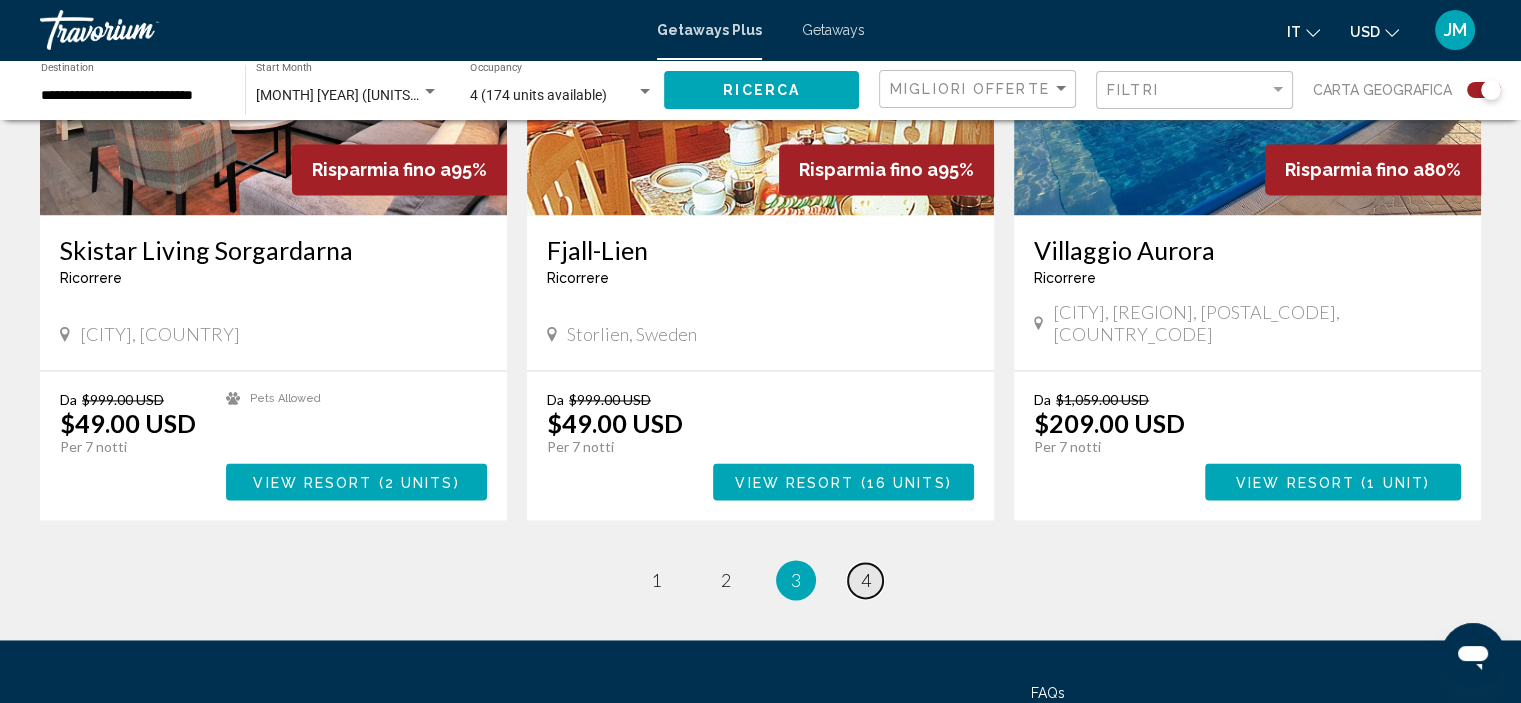click on "4" at bounding box center (656, 580) 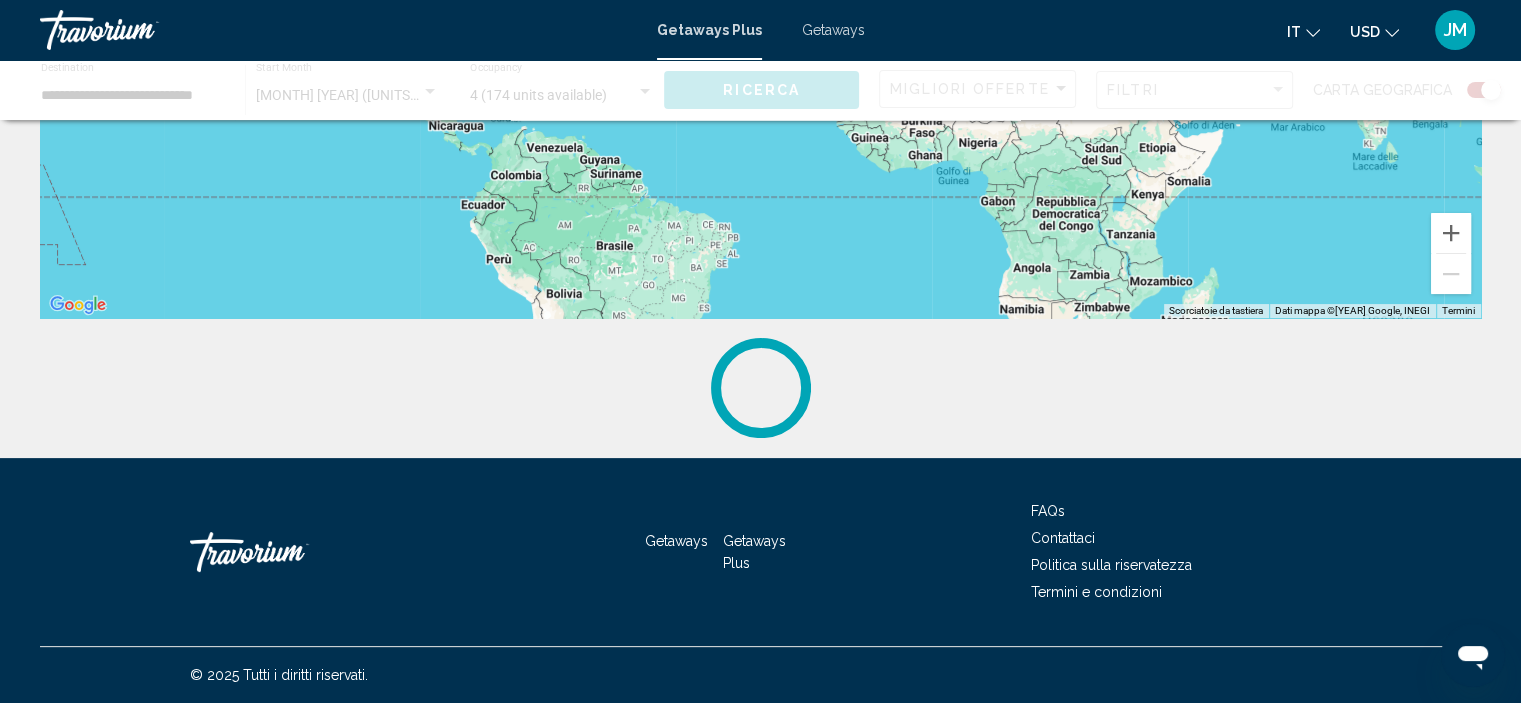 scroll, scrollTop: 0, scrollLeft: 0, axis: both 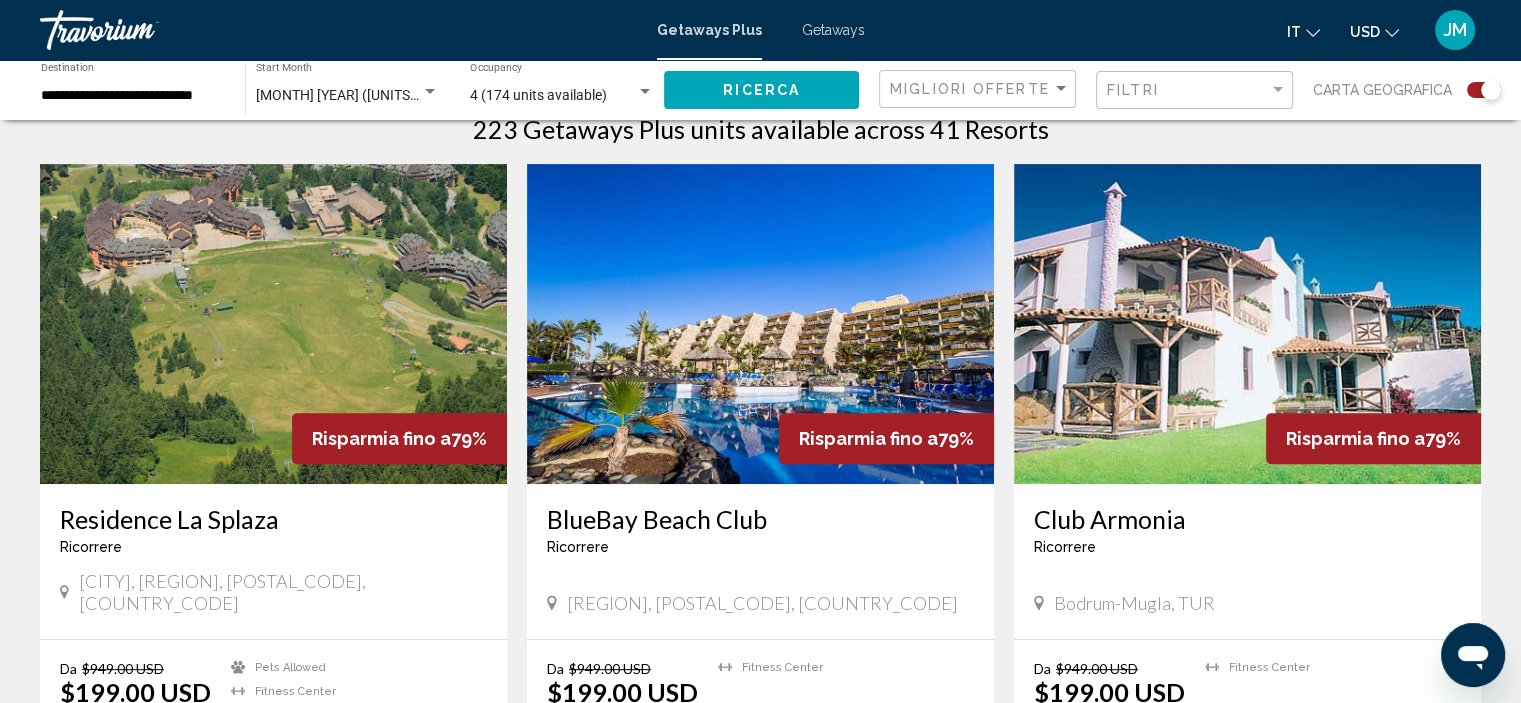 drag, startPoint x: 1533, startPoint y: 689, endPoint x: 1452, endPoint y: 139, distance: 555.93256 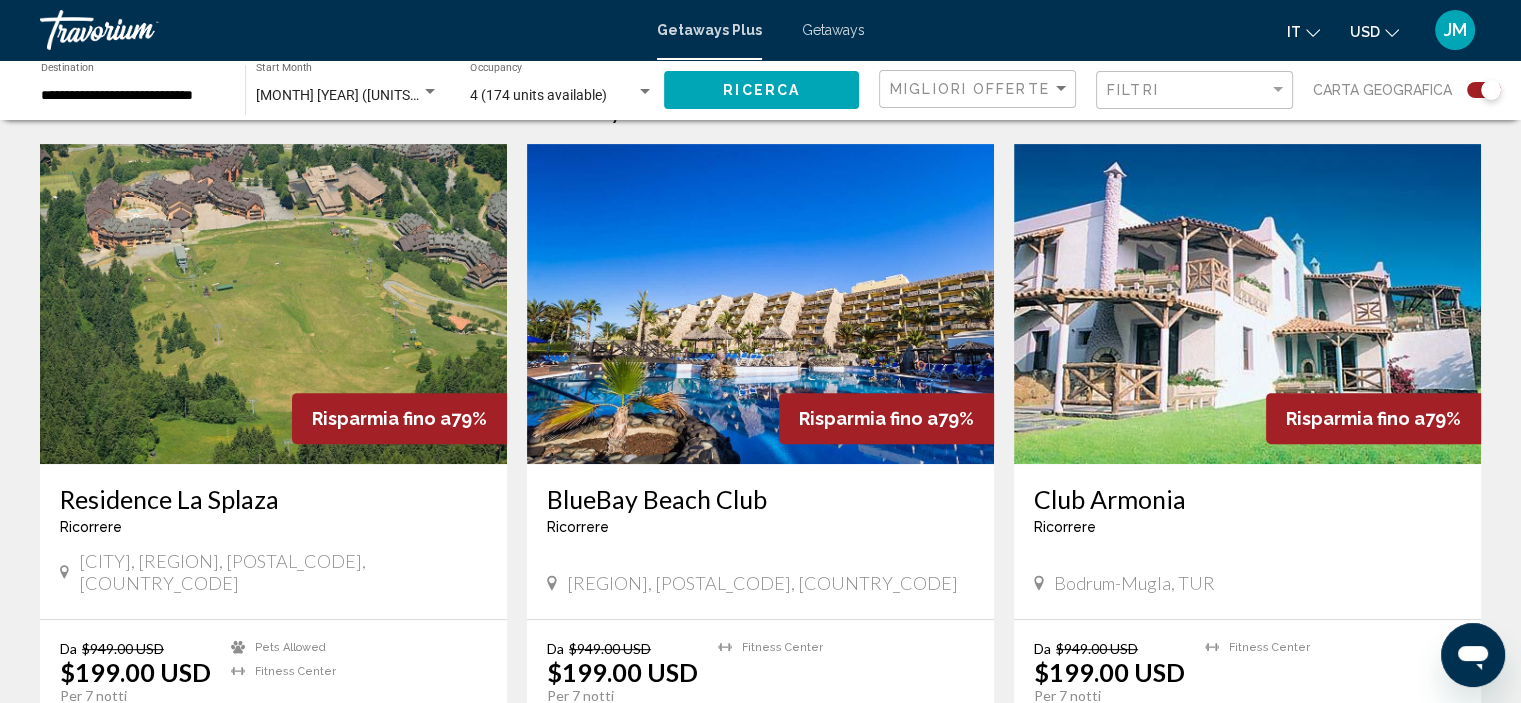 scroll, scrollTop: 682, scrollLeft: 0, axis: vertical 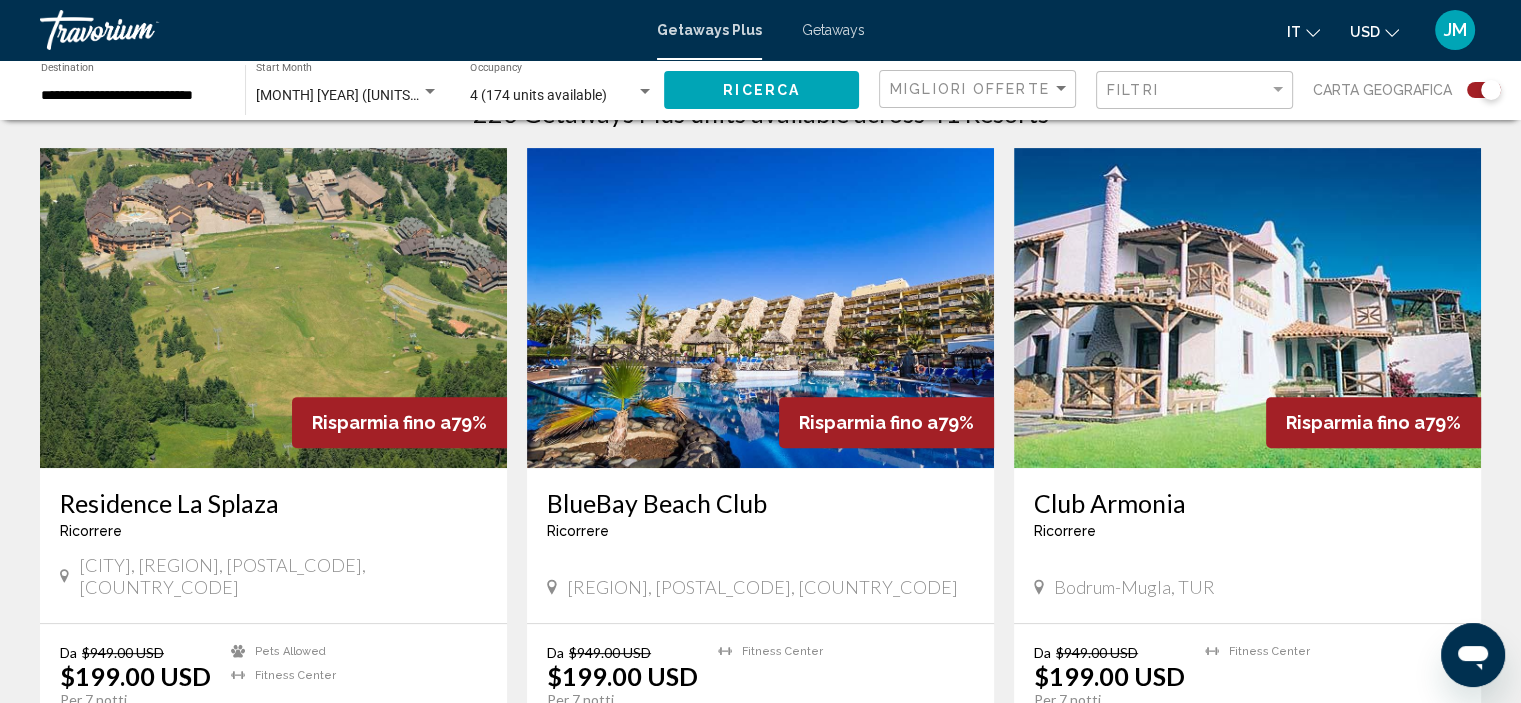 click at bounding box center (760, 308) 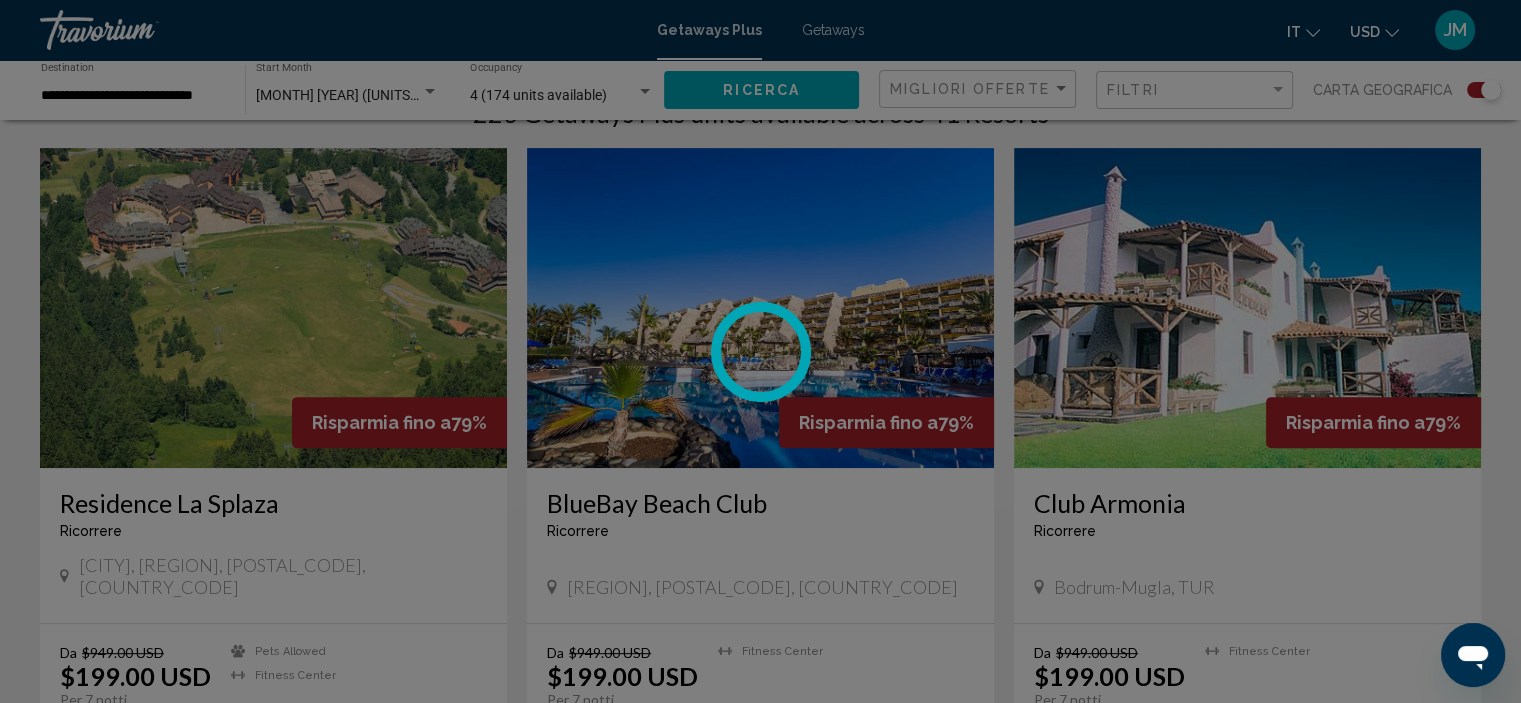 scroll, scrollTop: 8, scrollLeft: 0, axis: vertical 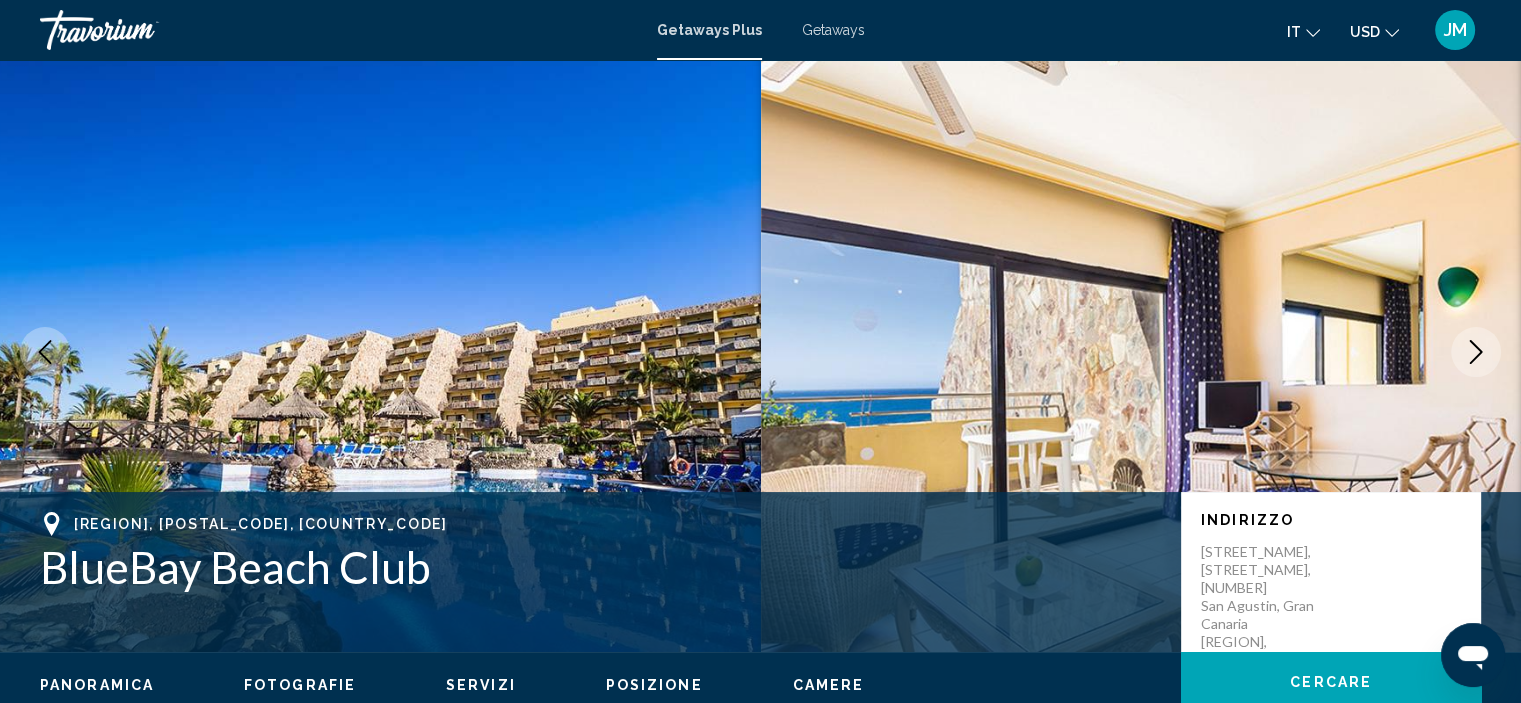 click at bounding box center (380, 352) 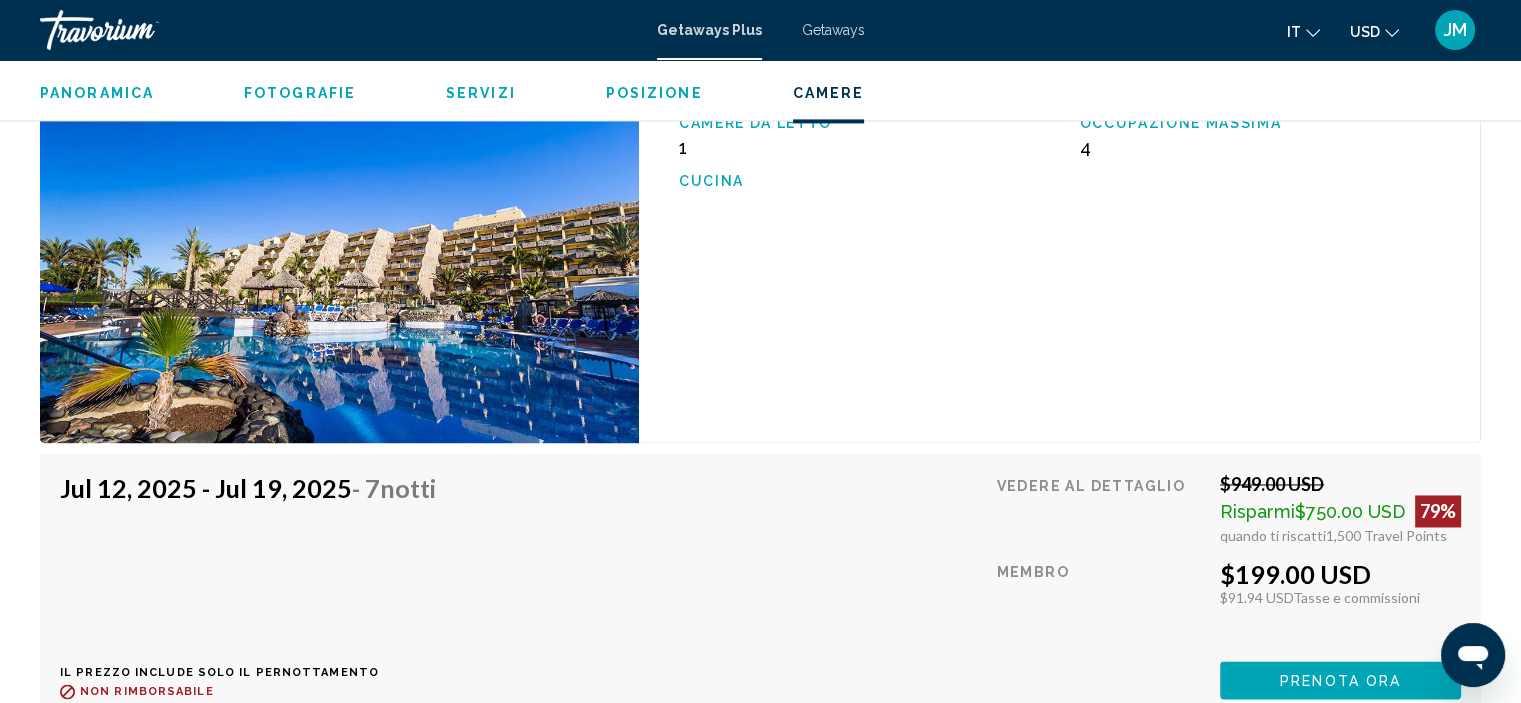 scroll, scrollTop: 3074, scrollLeft: 0, axis: vertical 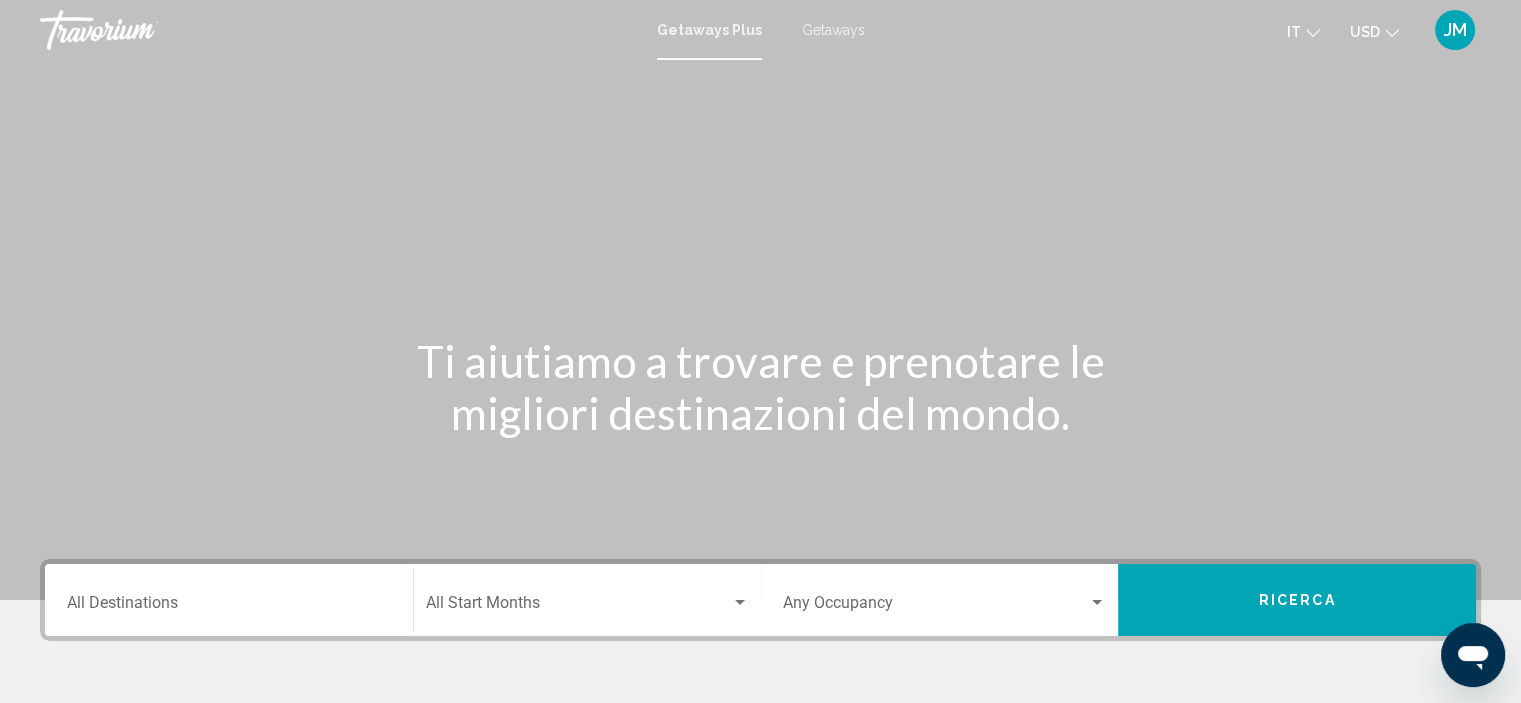 click at bounding box center [740, 603] 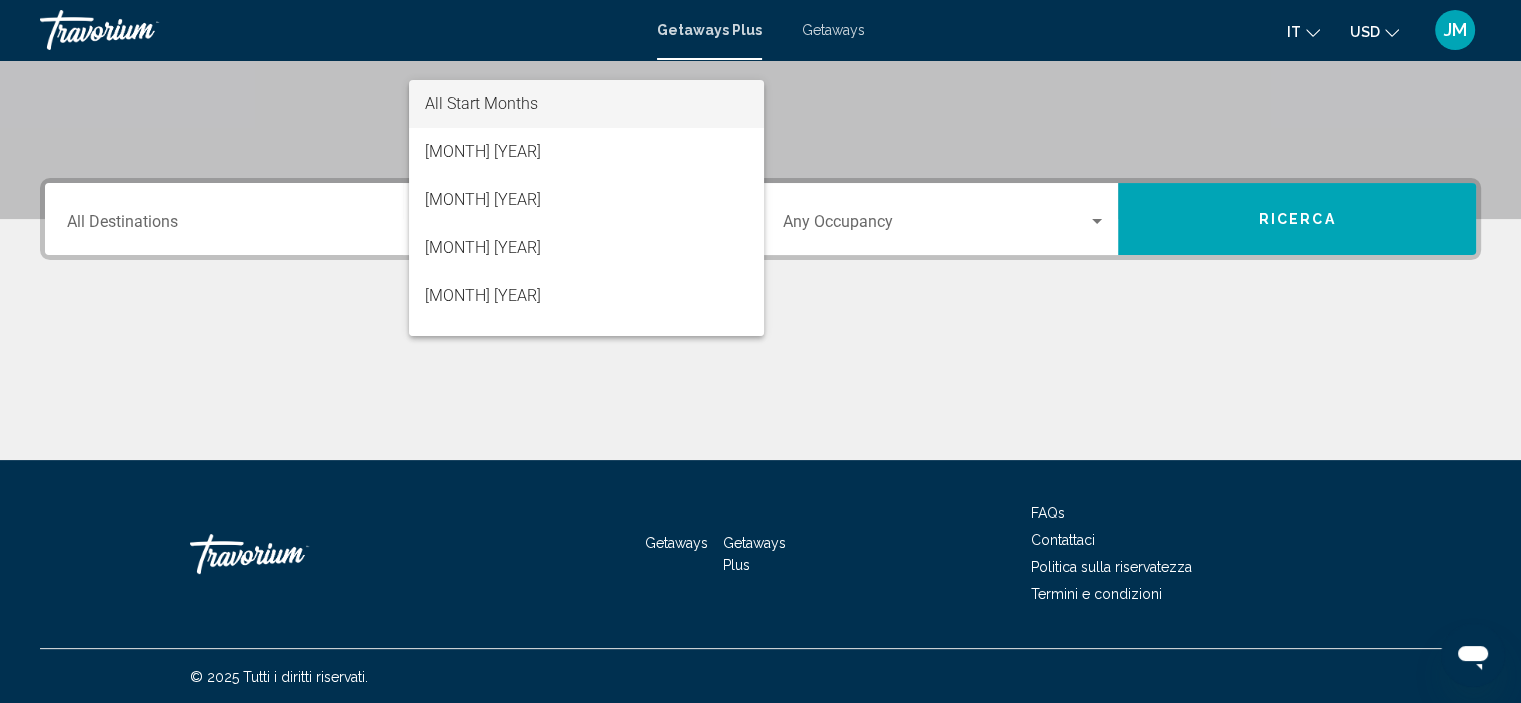 scroll, scrollTop: 382, scrollLeft: 0, axis: vertical 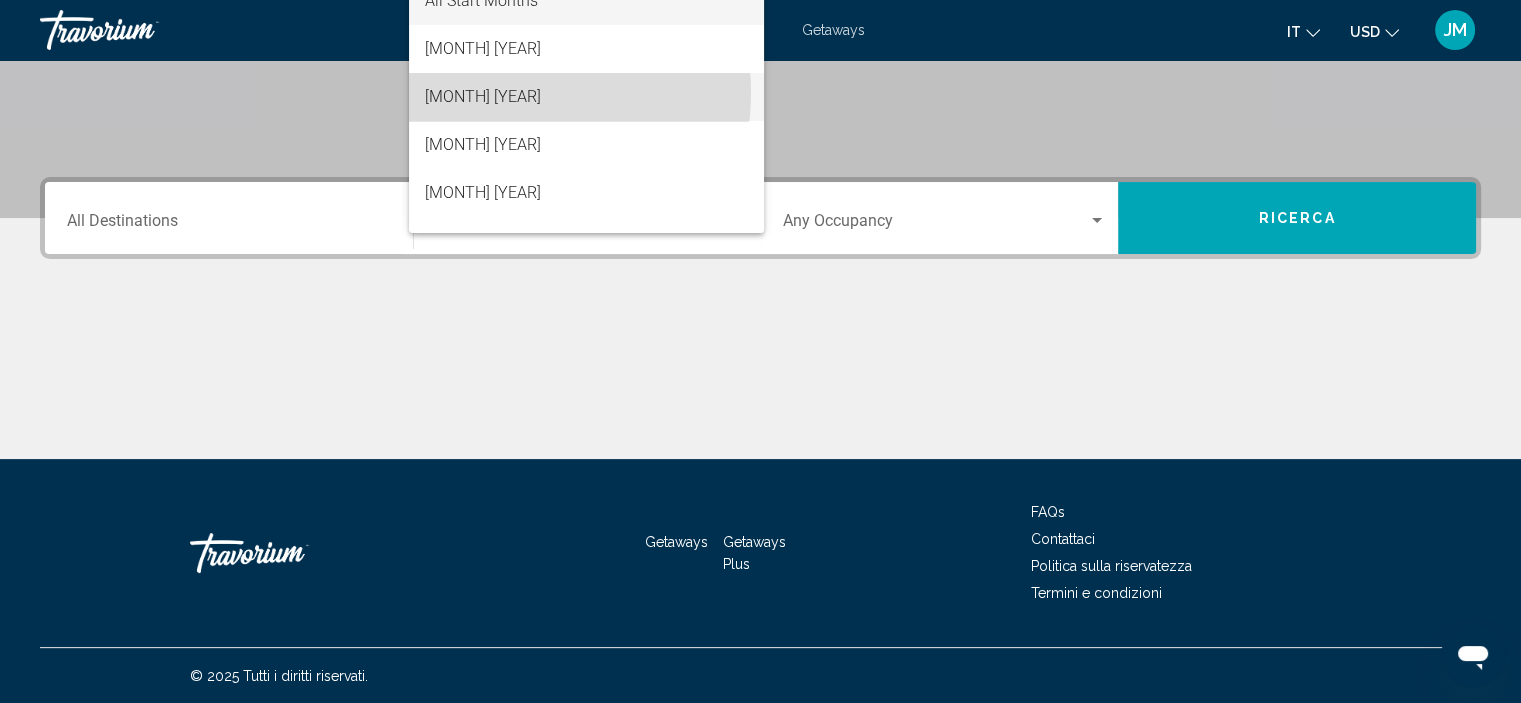 click on "[MONTH] [YEAR]" at bounding box center (586, 97) 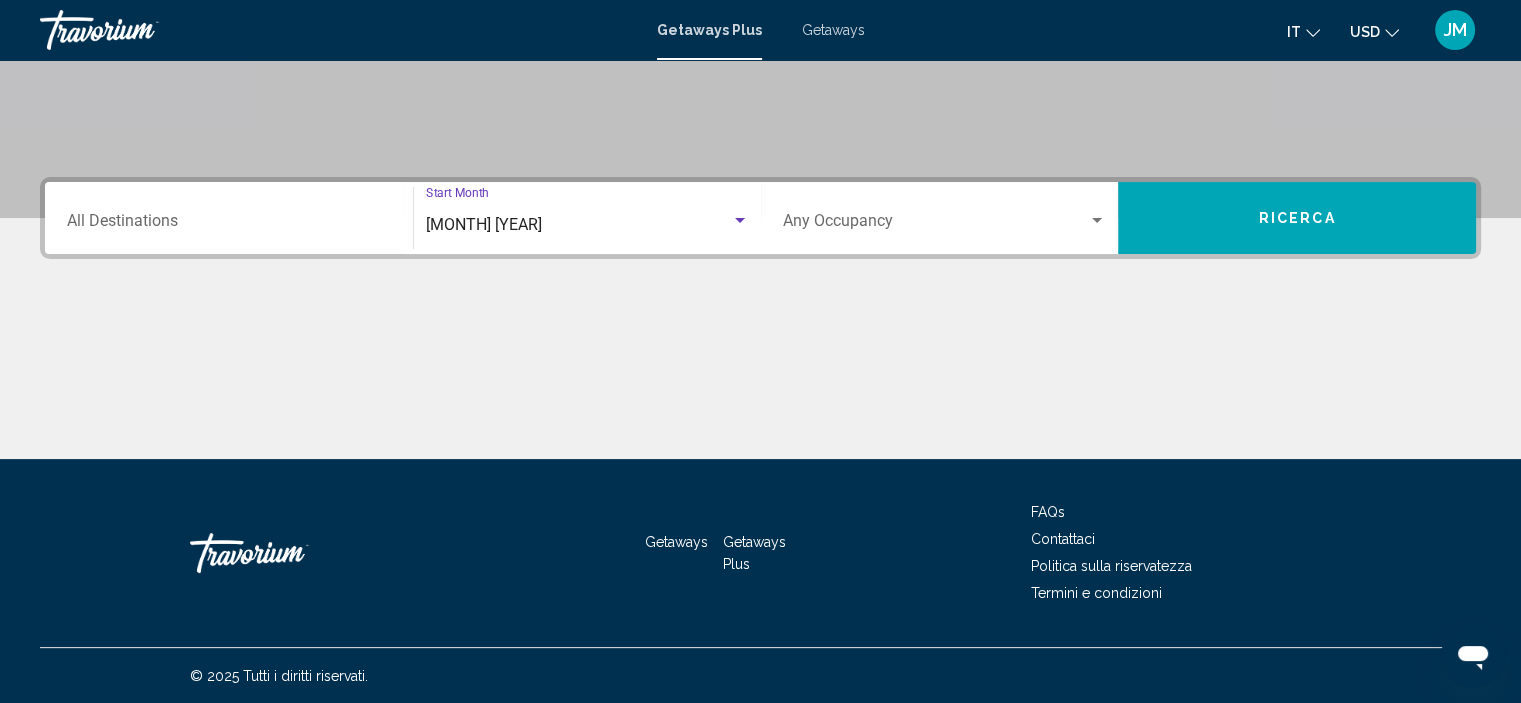 click on "Destination All Destinations" at bounding box center (229, 225) 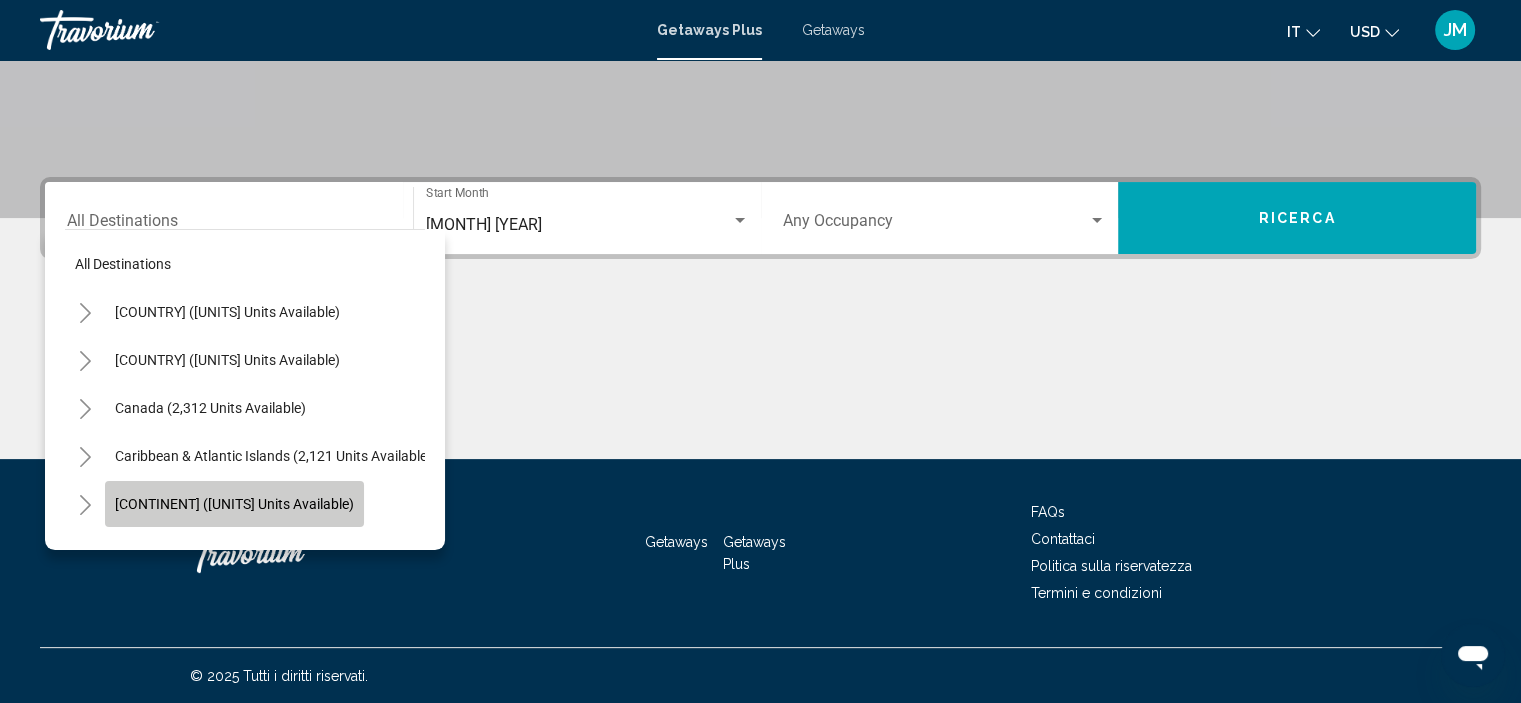 click on "[CONTINENT] ([UNITS] units available)" at bounding box center (234, 504) 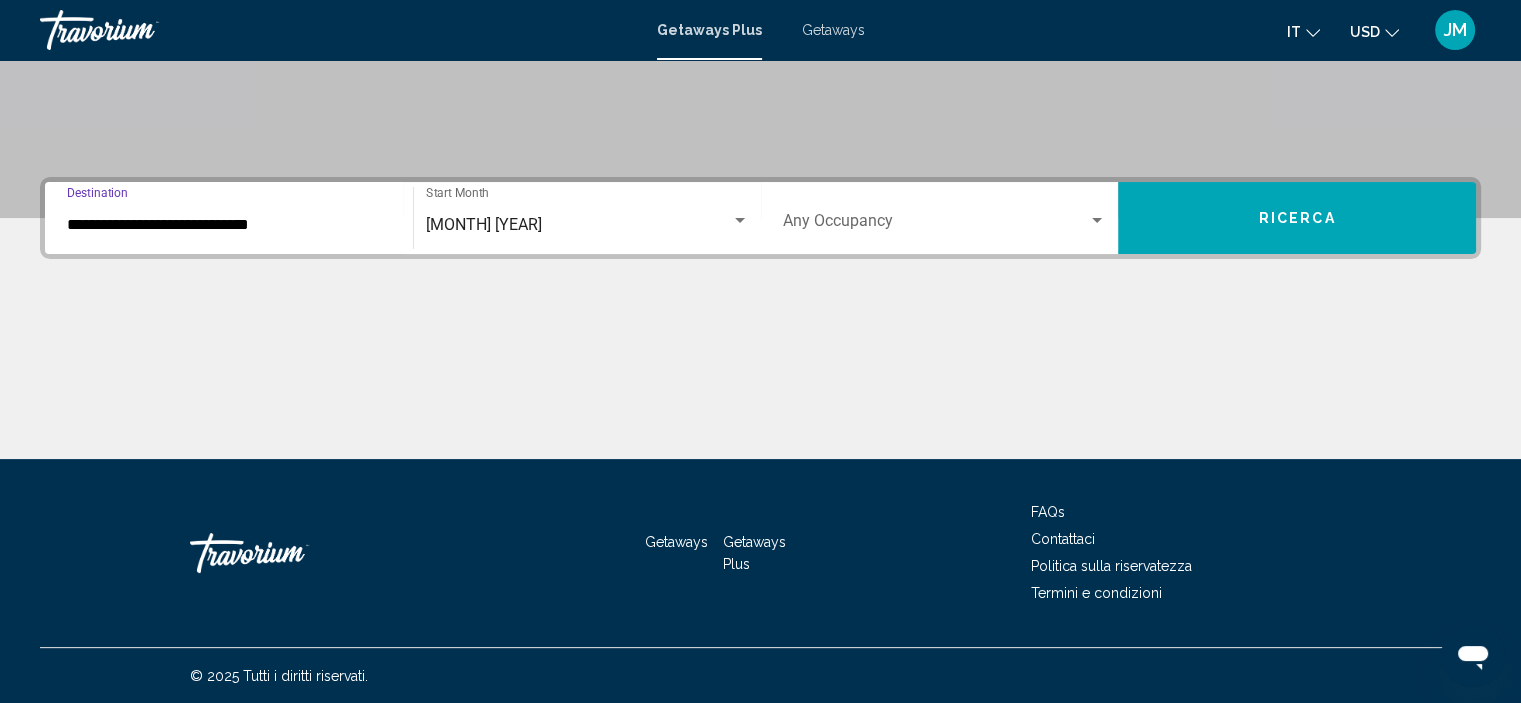 click at bounding box center [1097, 221] 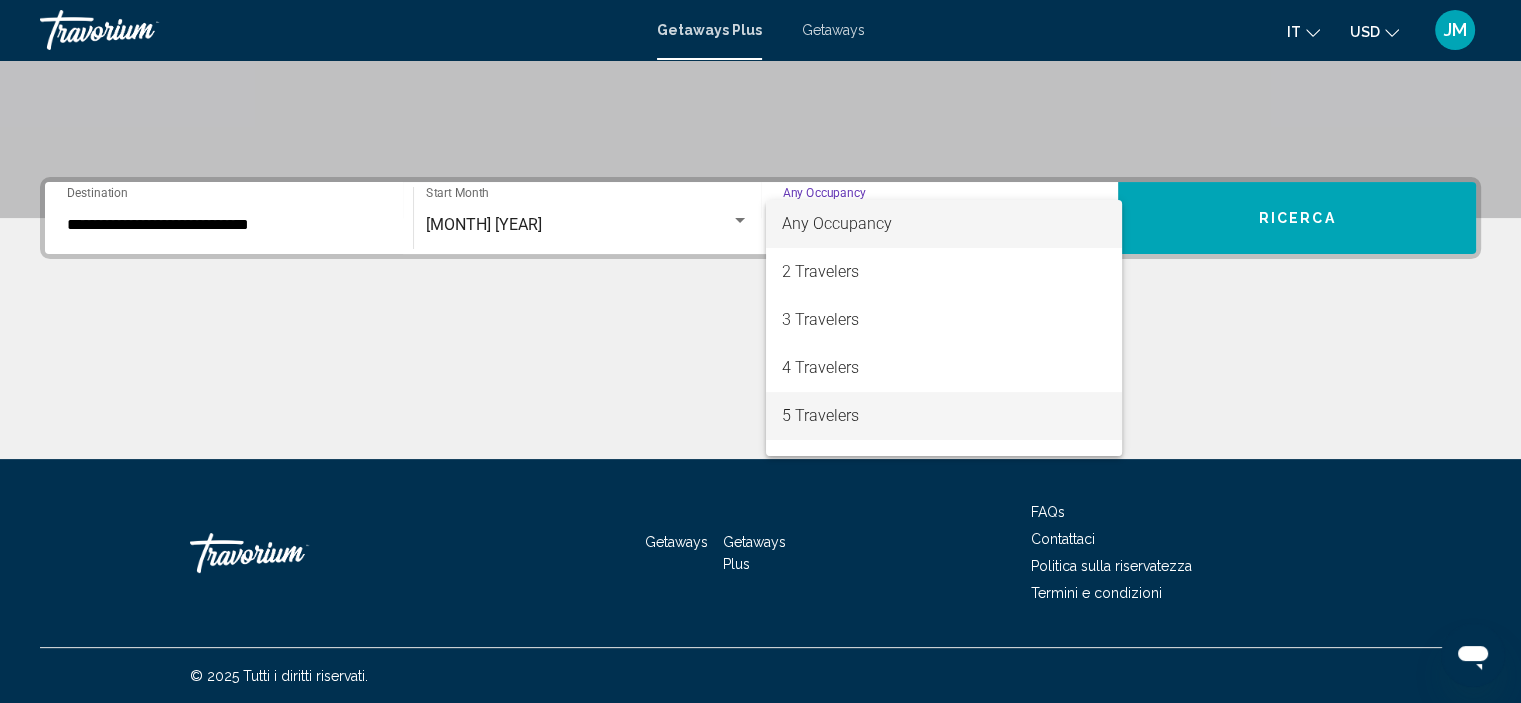click on "5 Travelers" at bounding box center [944, 416] 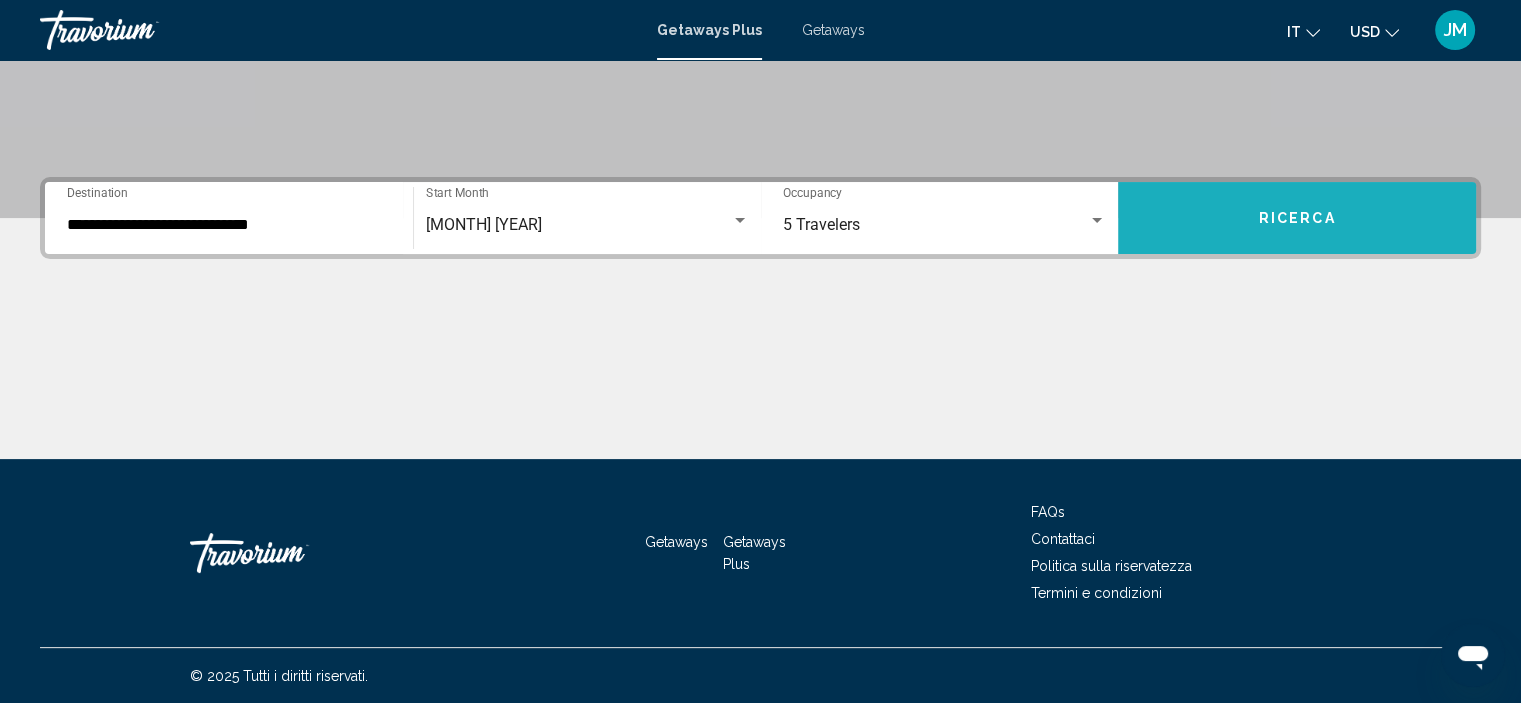 click on "Ricerca" at bounding box center [1297, 218] 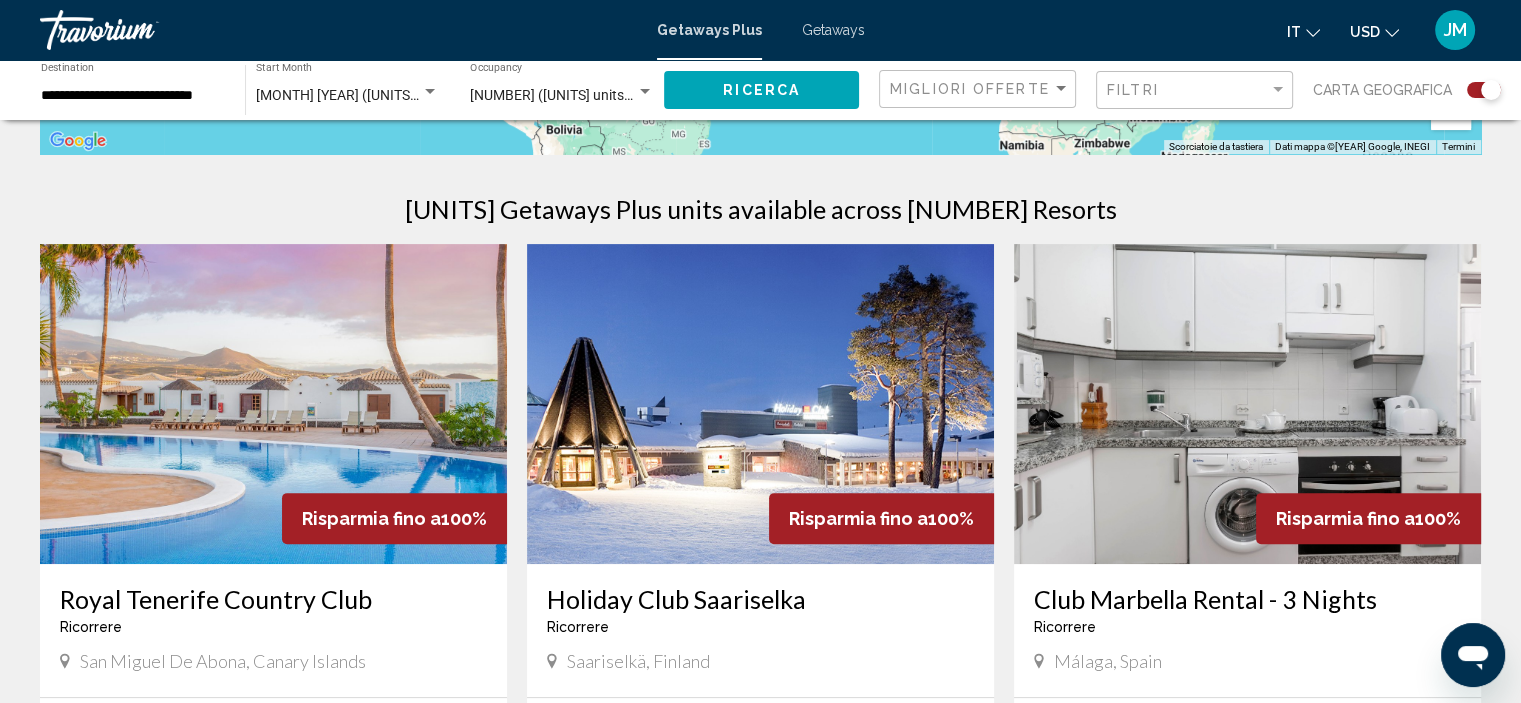 scroll, scrollTop: 640, scrollLeft: 0, axis: vertical 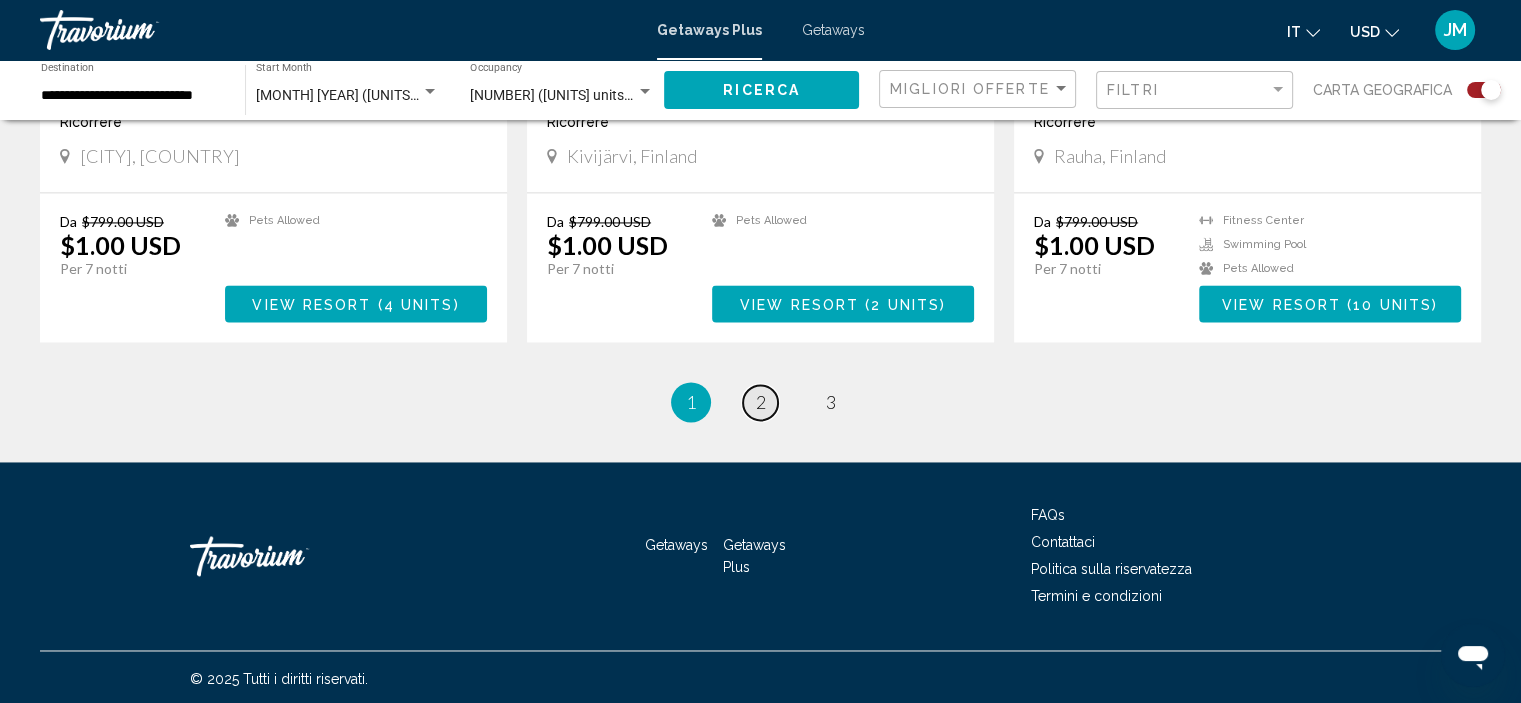 click on "page  2" at bounding box center (760, 402) 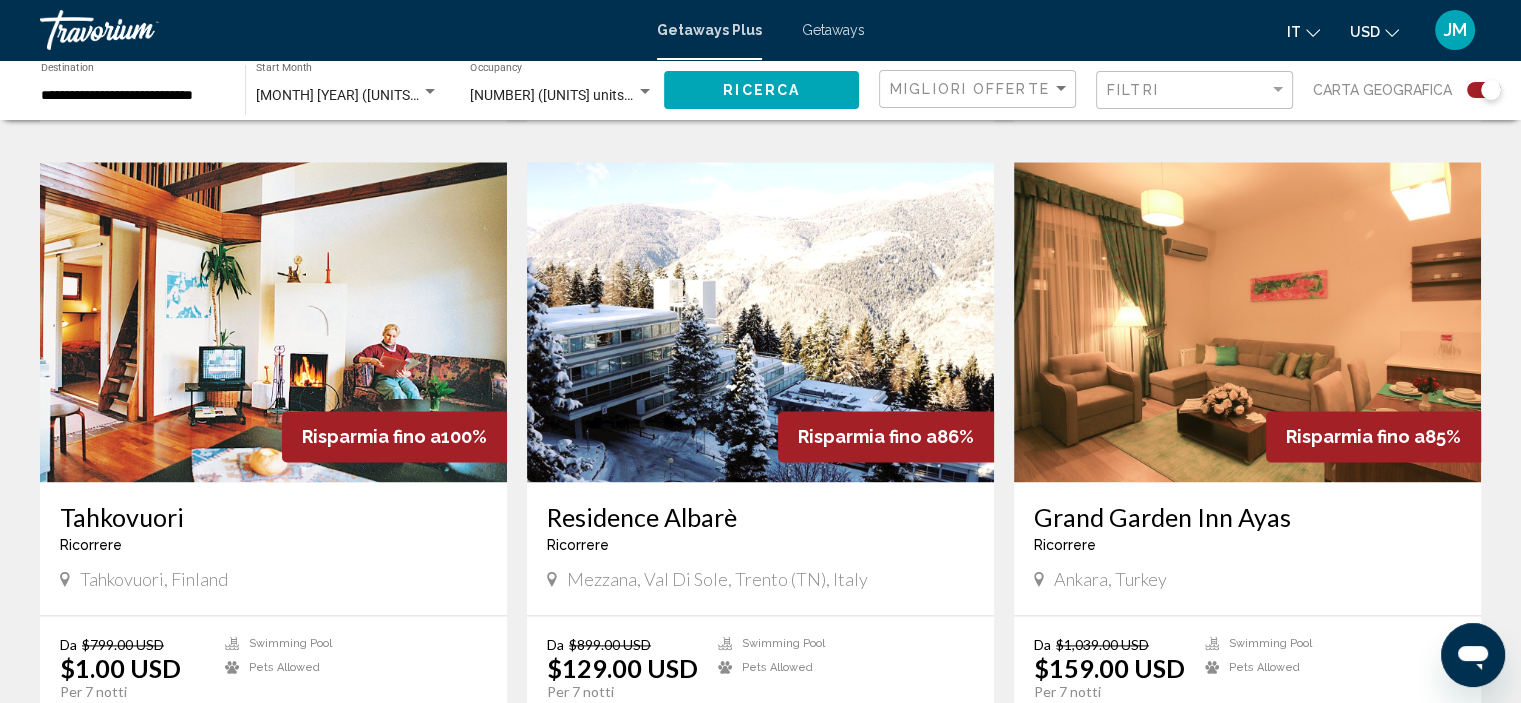 scroll, scrollTop: 2732, scrollLeft: 0, axis: vertical 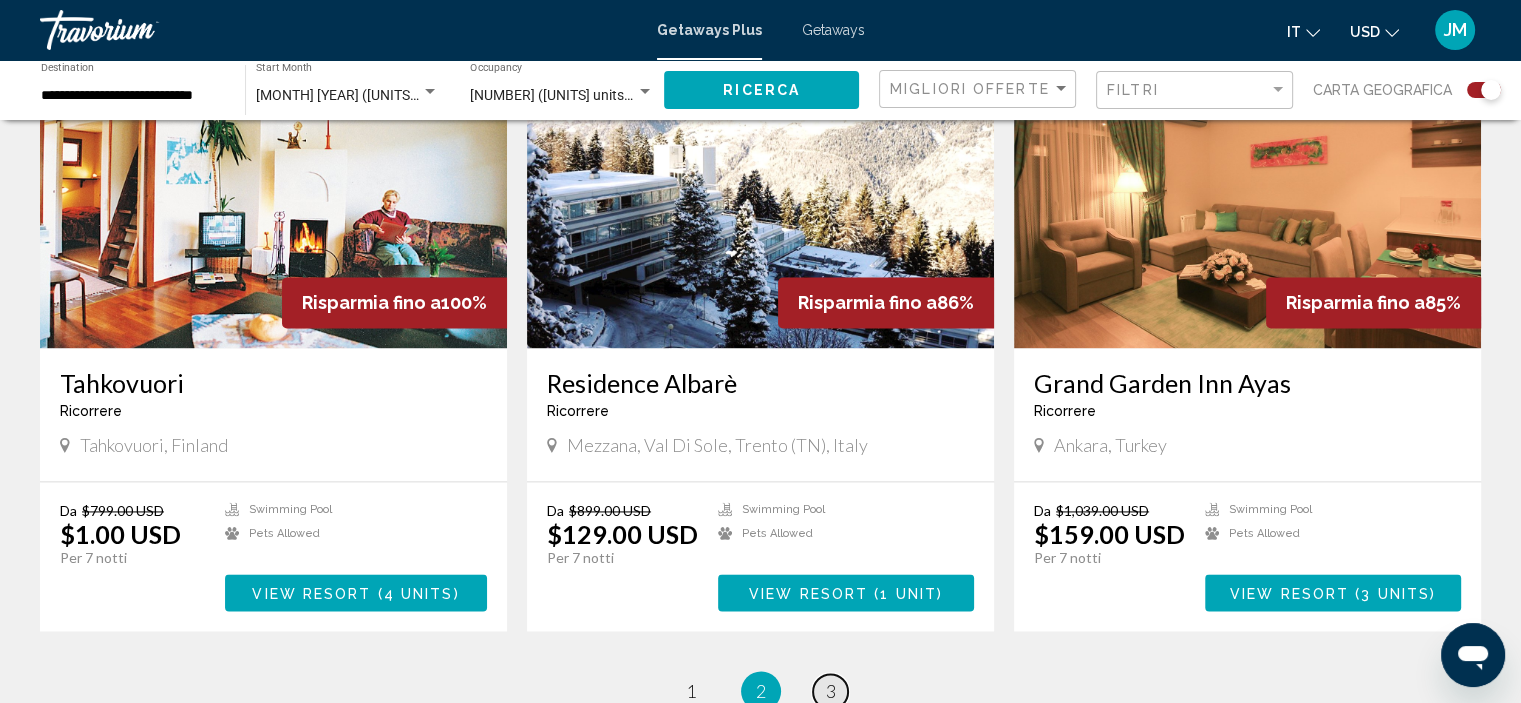 click on "3" at bounding box center (691, 691) 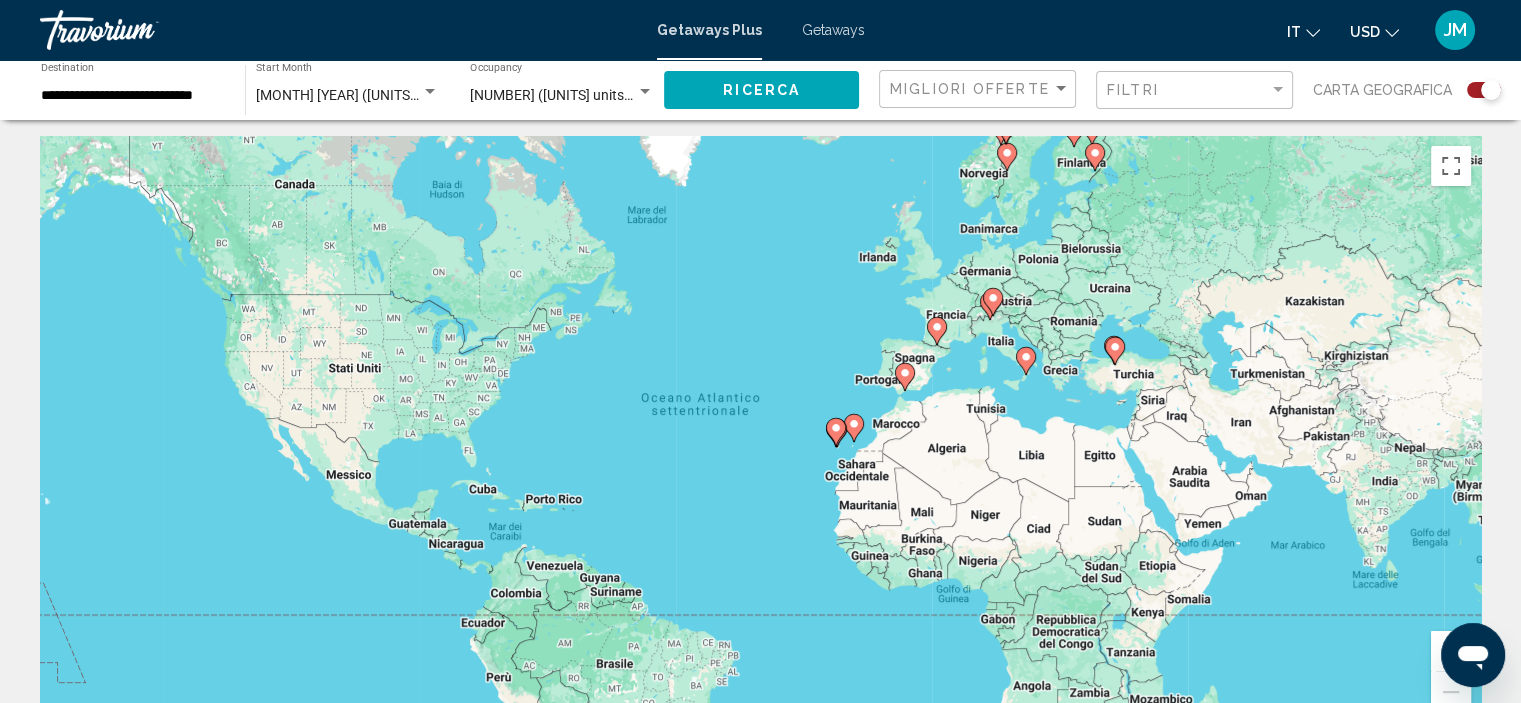 scroll, scrollTop: 0, scrollLeft: 0, axis: both 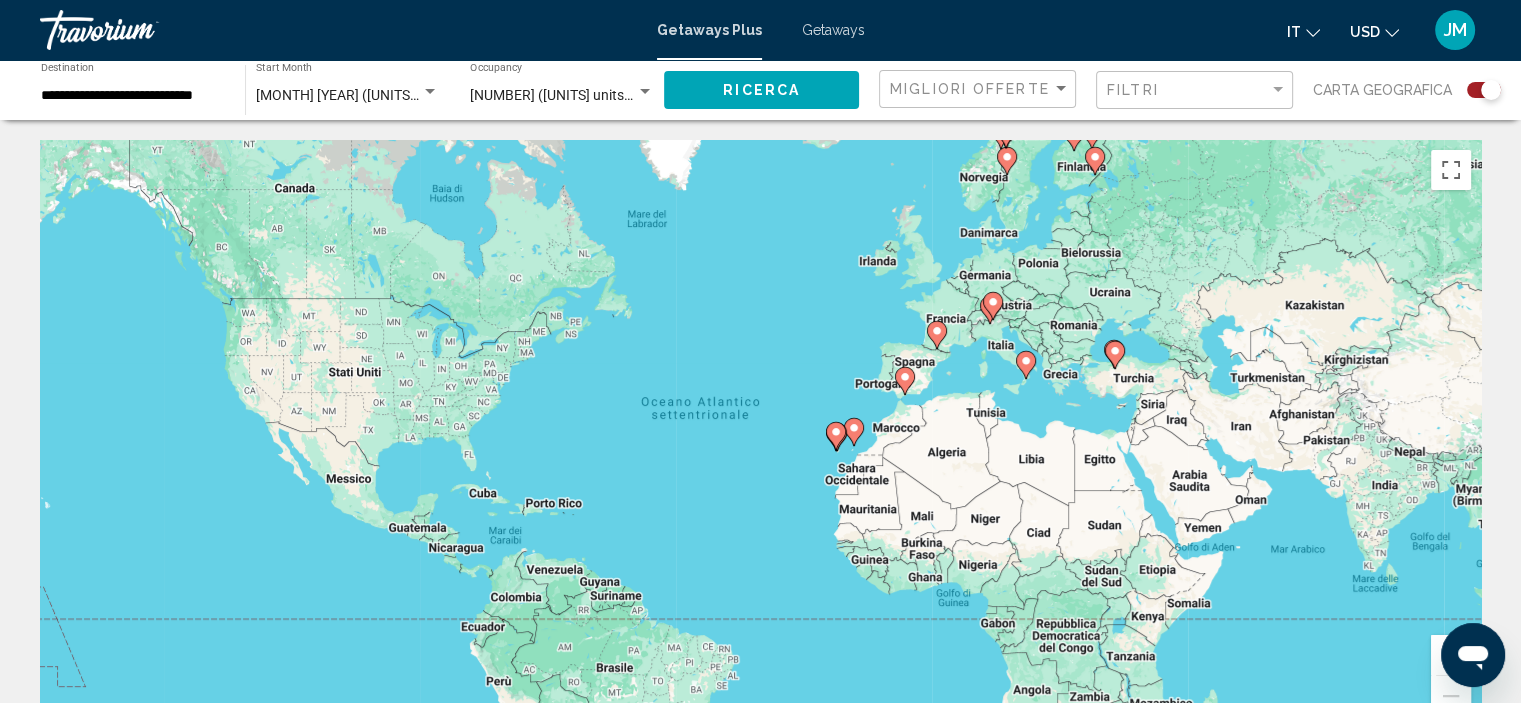 click on "Getaways Plus Getaways it
English Español Français Italiano Português русский USD
USD ($) MXN (Mex$) CAD (Can$) GBP (£) EUR (€) AUD (A$) NZD (NZ$) CNY (CN¥) JM Login" at bounding box center (760, 30) 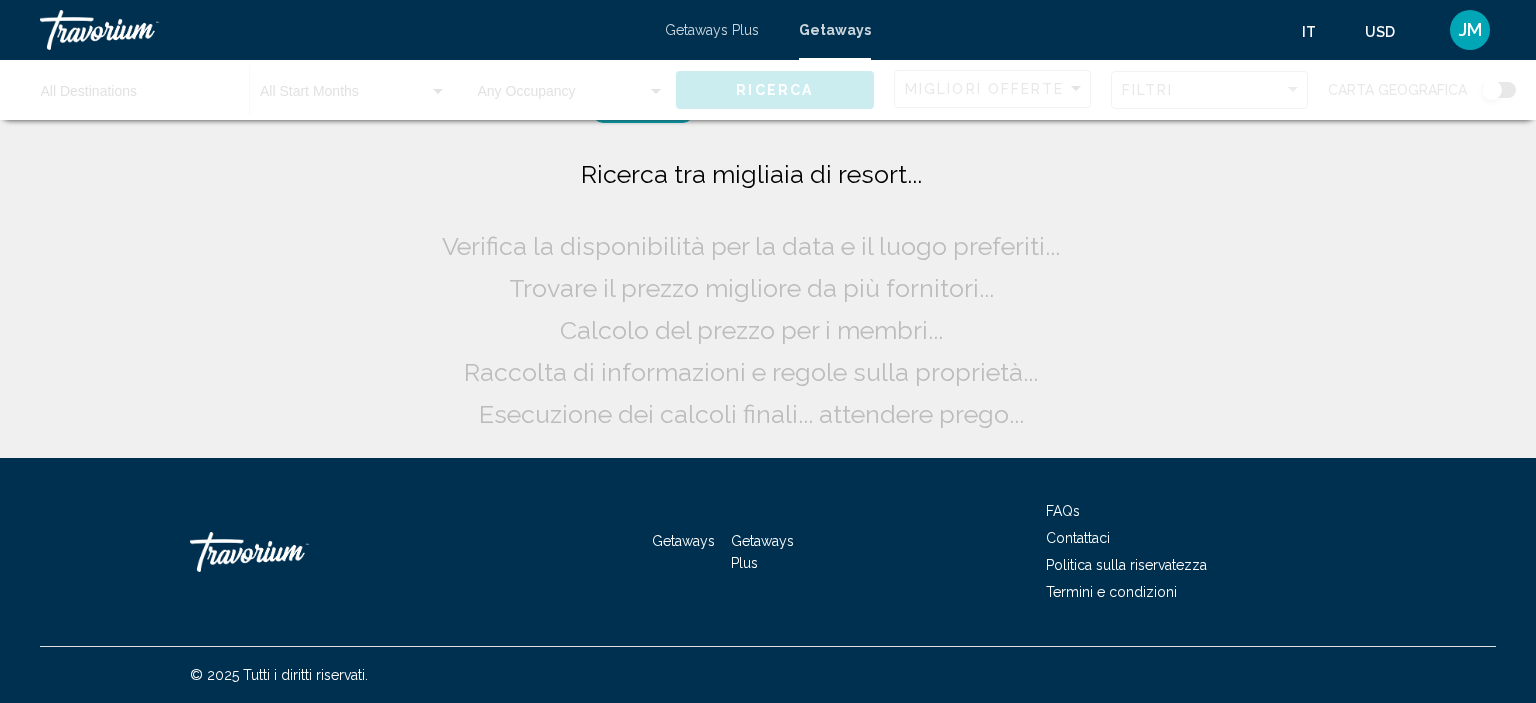 scroll, scrollTop: 0, scrollLeft: 0, axis: both 